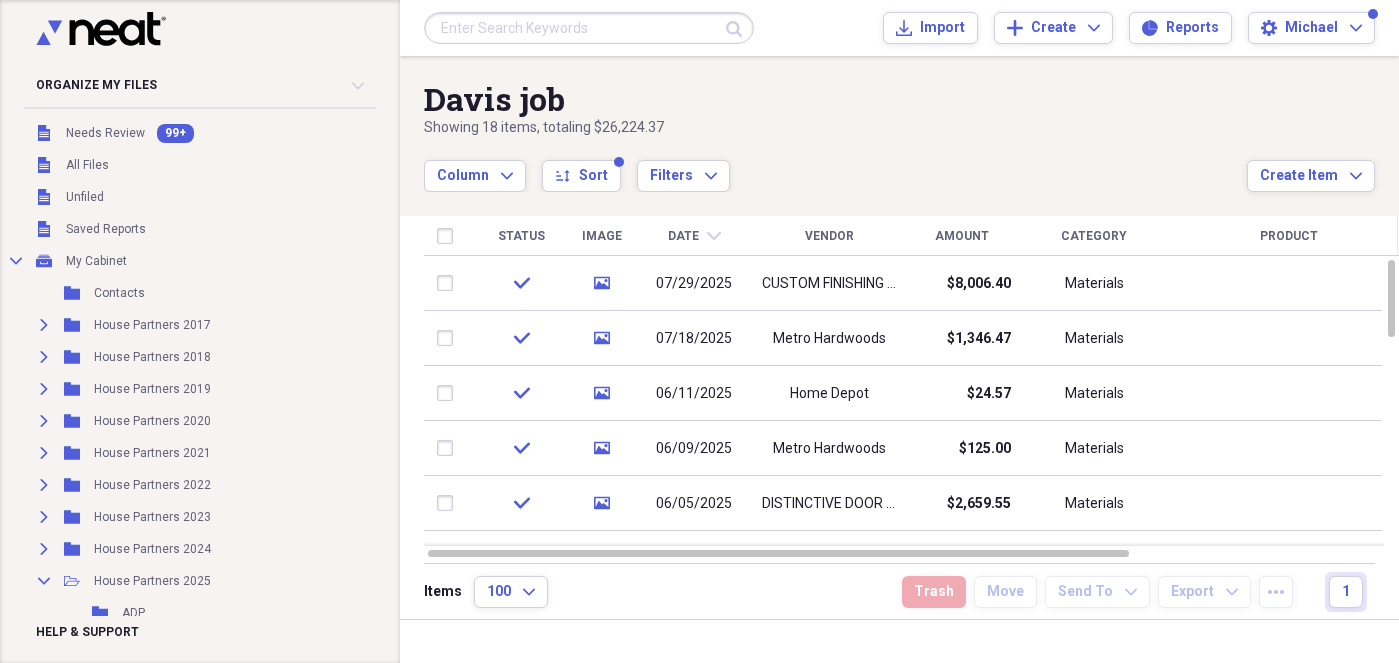 scroll, scrollTop: 0, scrollLeft: 0, axis: both 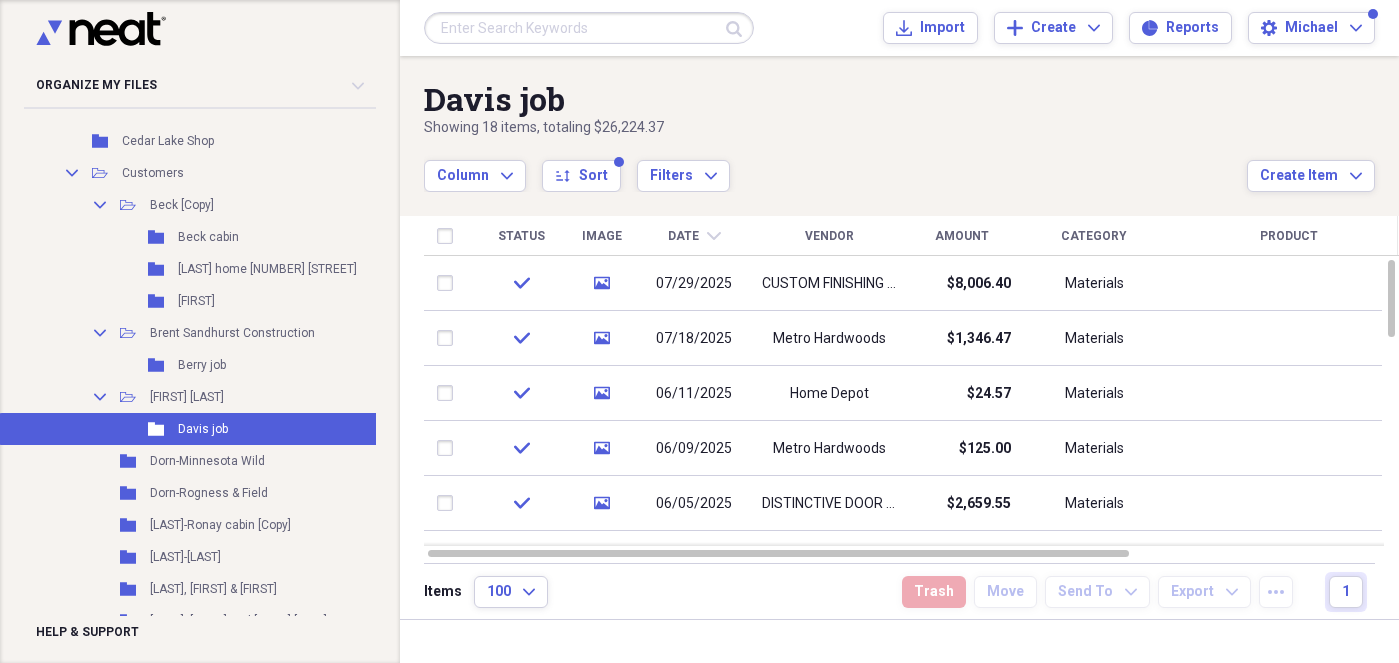 click on "Showing 18 items , totaling $26,224.37" at bounding box center [835, 128] 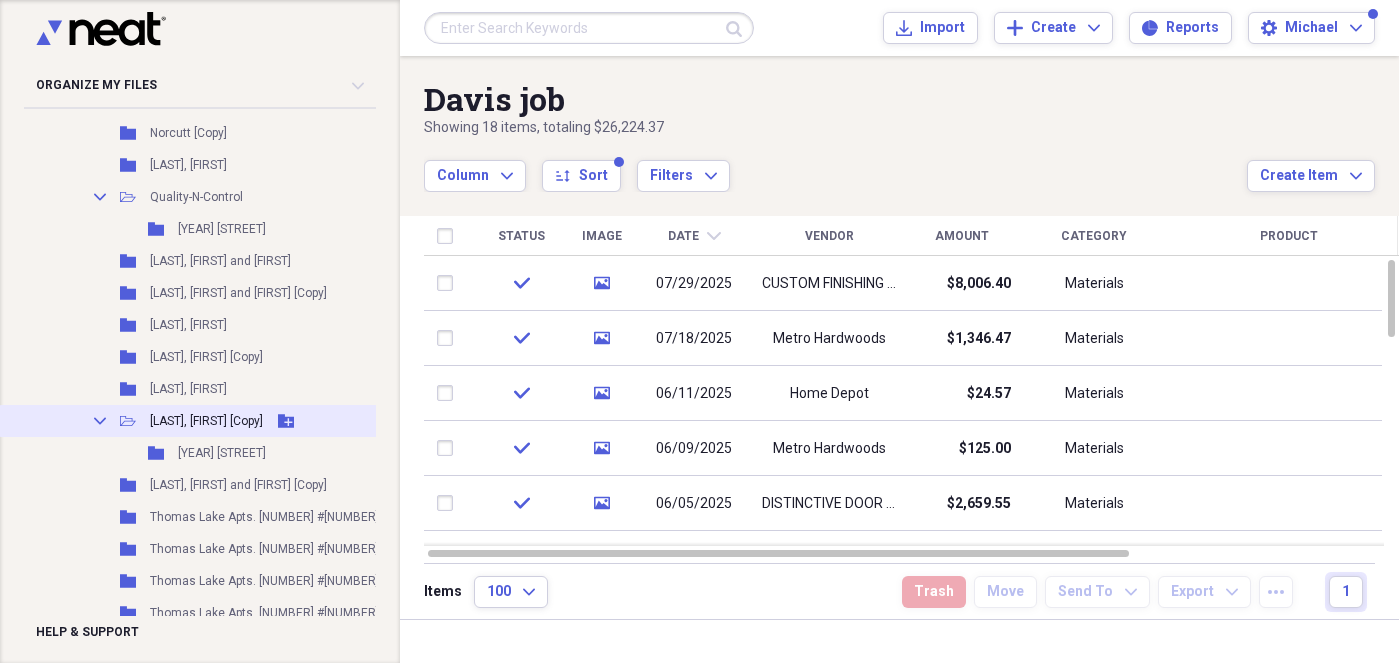 scroll, scrollTop: 1680, scrollLeft: 0, axis: vertical 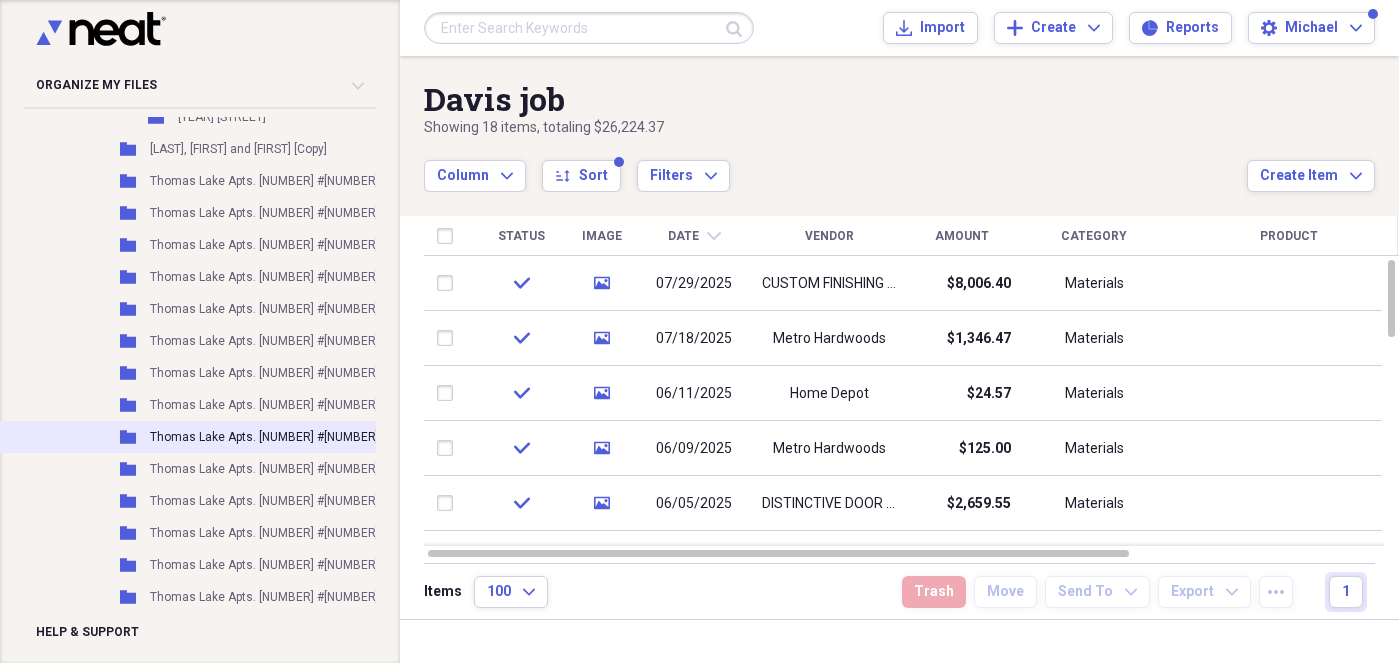 click on "Thomas Lake Apts. [NUMBER] #[NUMBER] A" at bounding box center (270, 437) 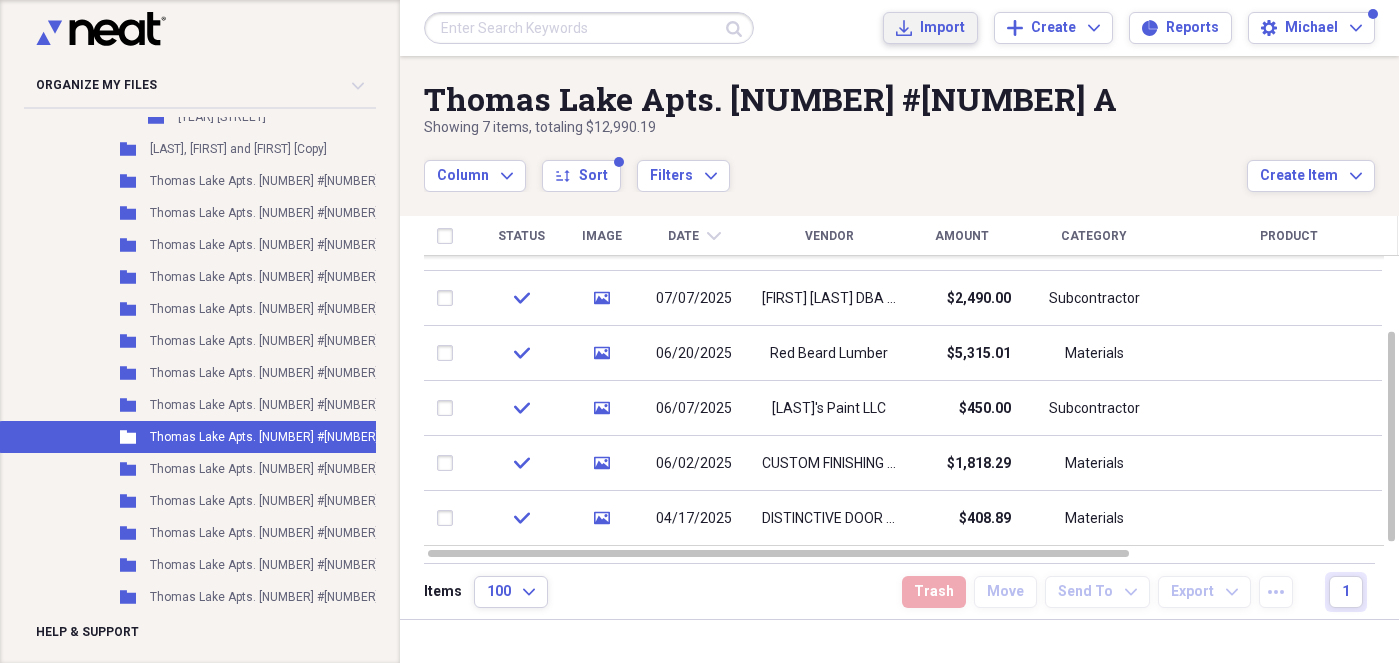 click on "Import" at bounding box center (942, 28) 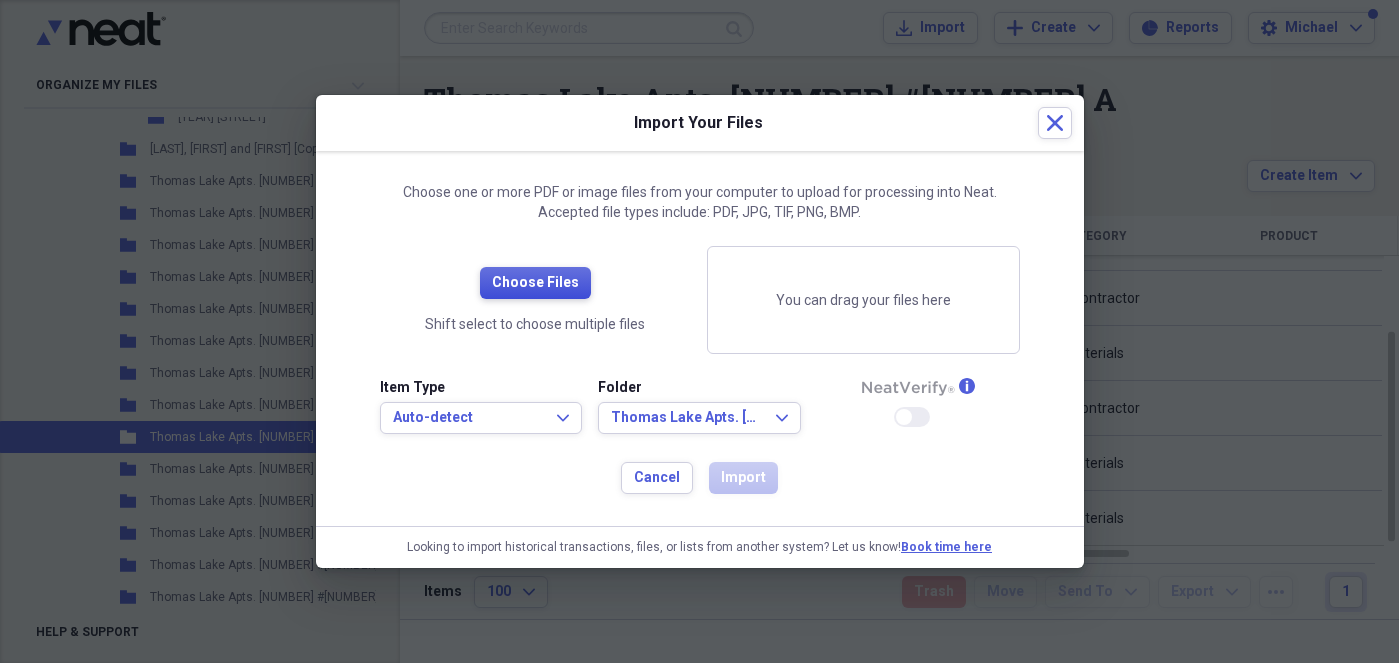 click on "Choose Files" at bounding box center [535, 283] 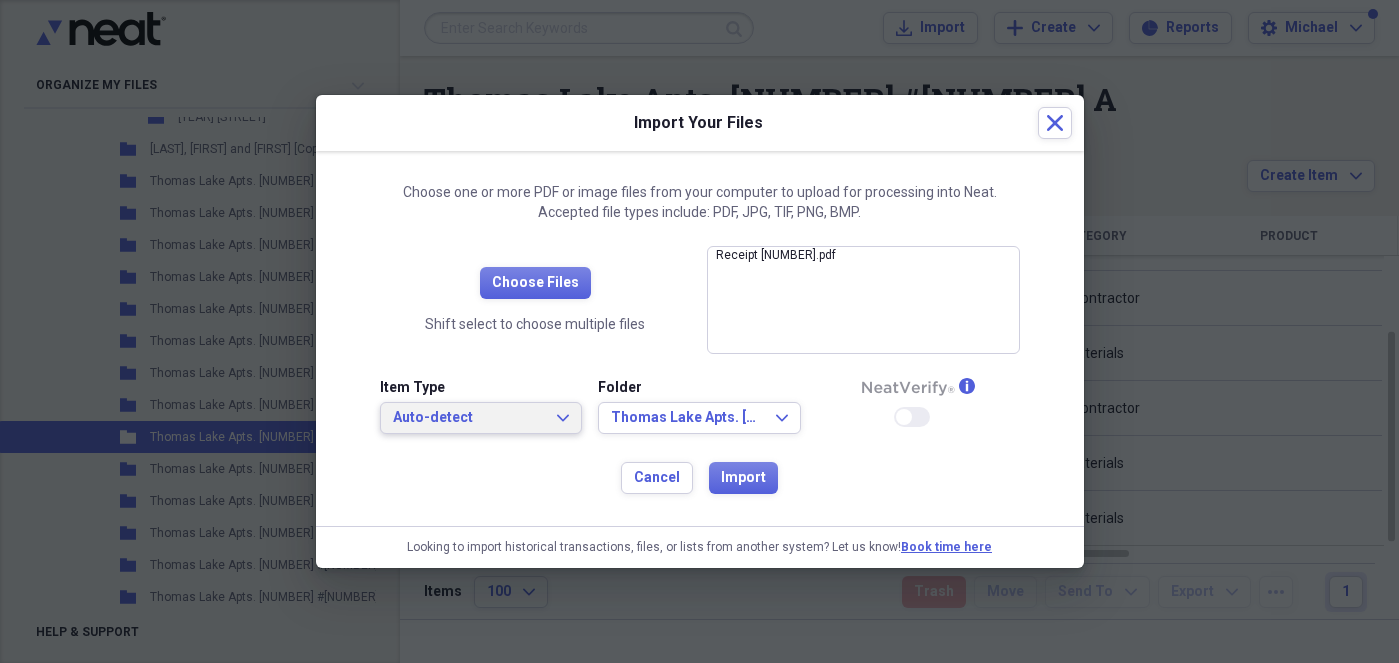 click on "Auto-detect" at bounding box center [469, 418] 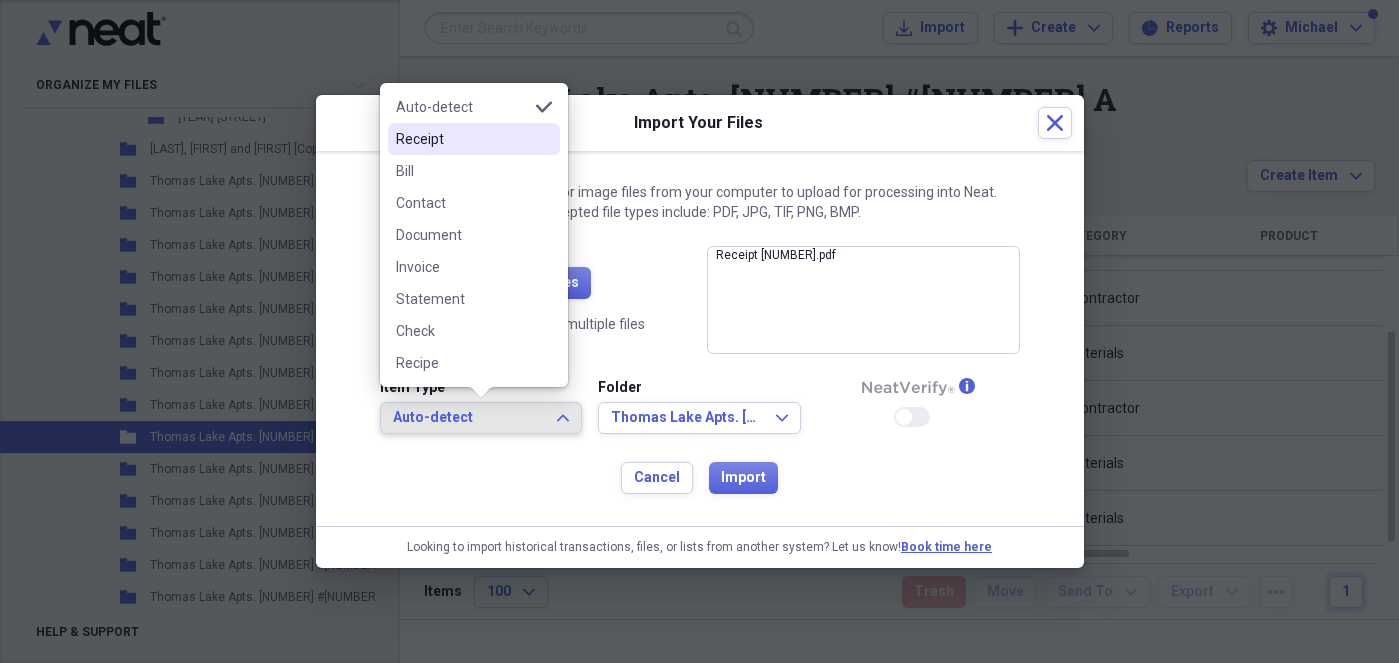click on "Receipt" at bounding box center (474, 139) 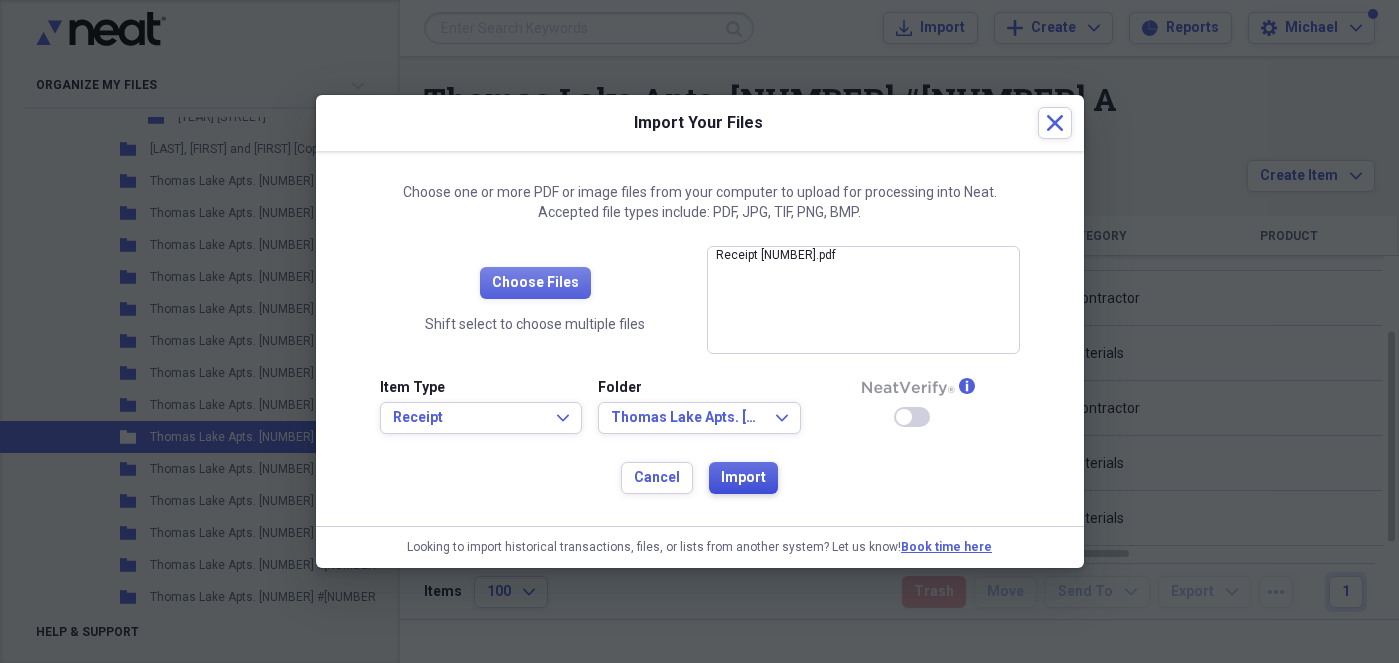 click on "Import" at bounding box center [743, 478] 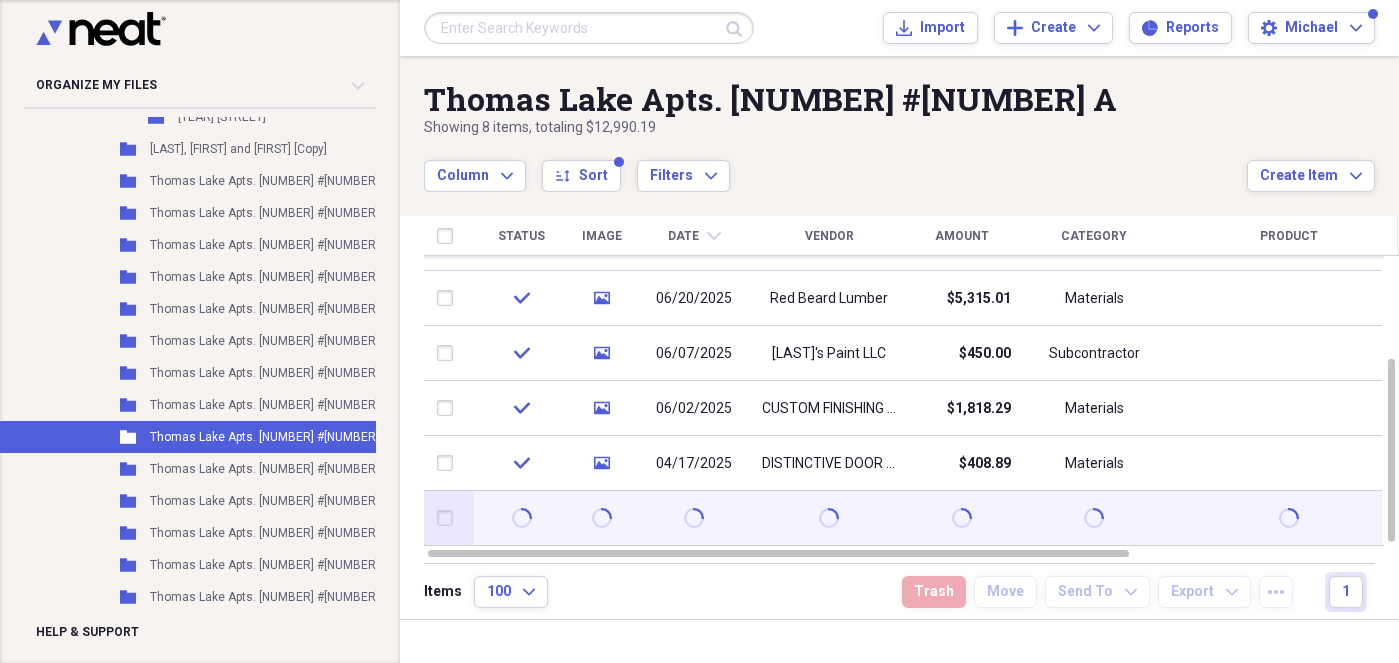 click at bounding box center (449, 518) 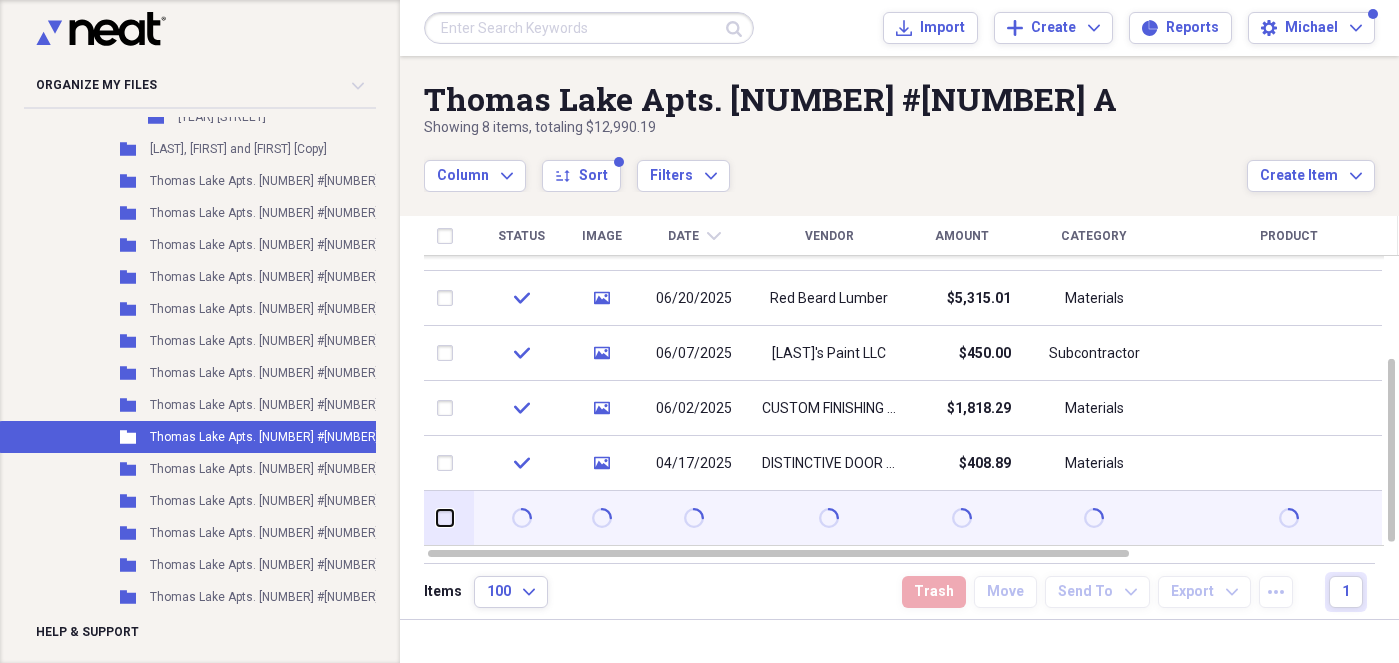 click at bounding box center (437, 518) 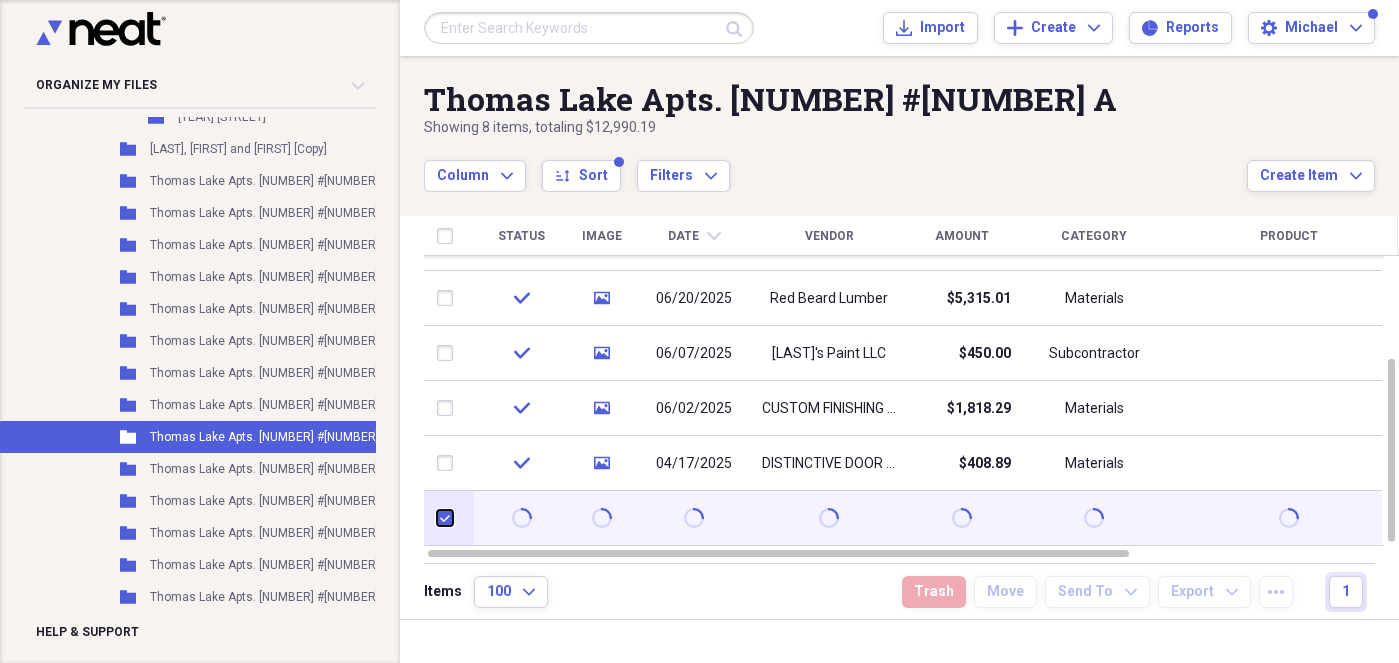 checkbox on "true" 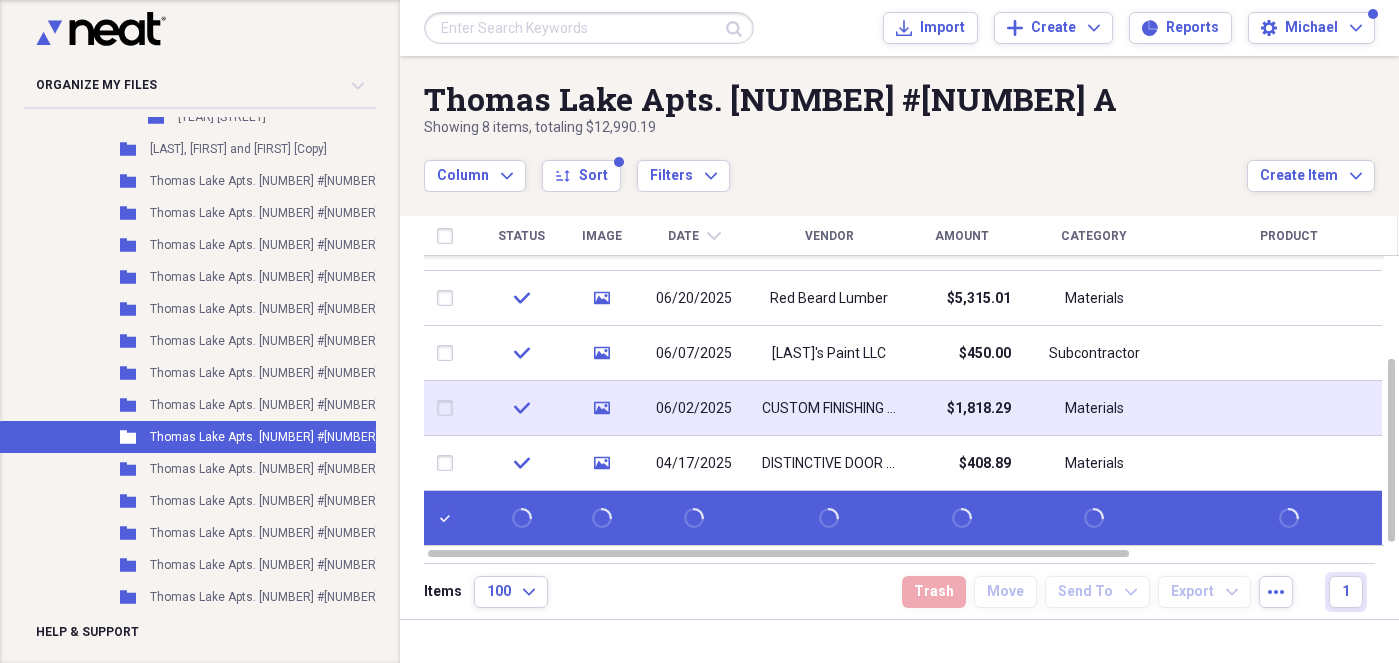 click at bounding box center (449, 408) 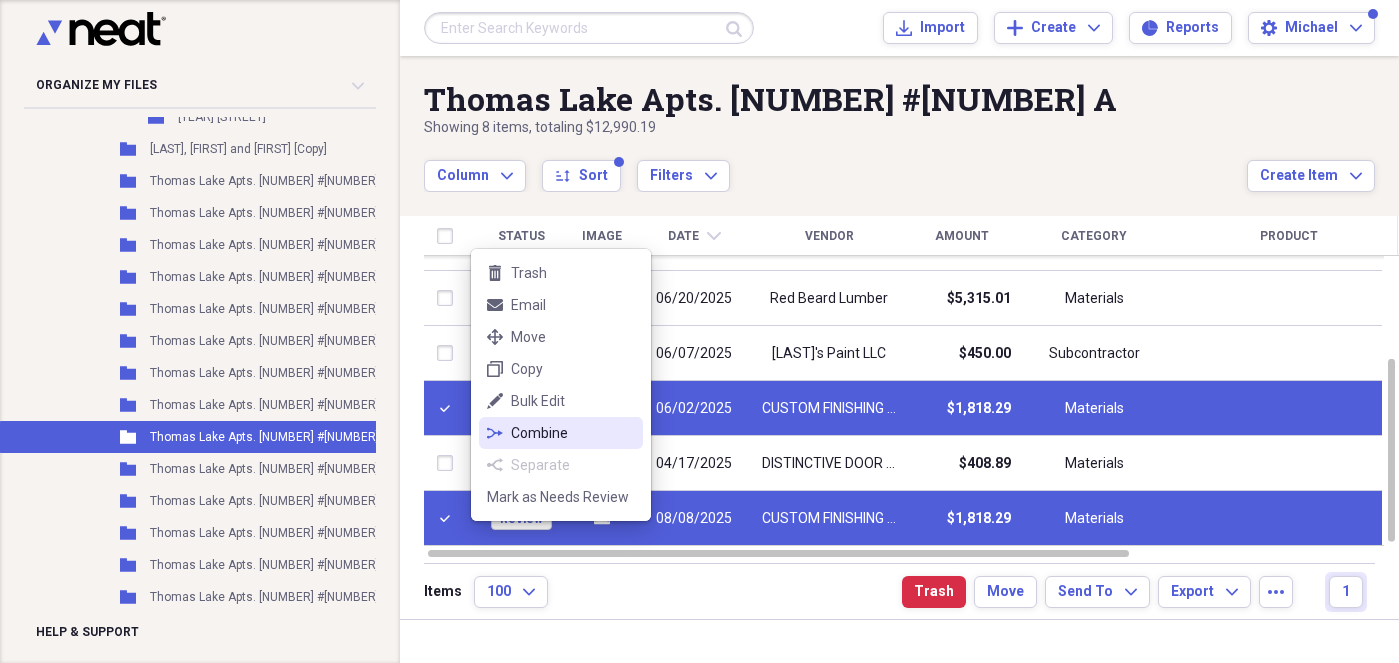 click on "combine" 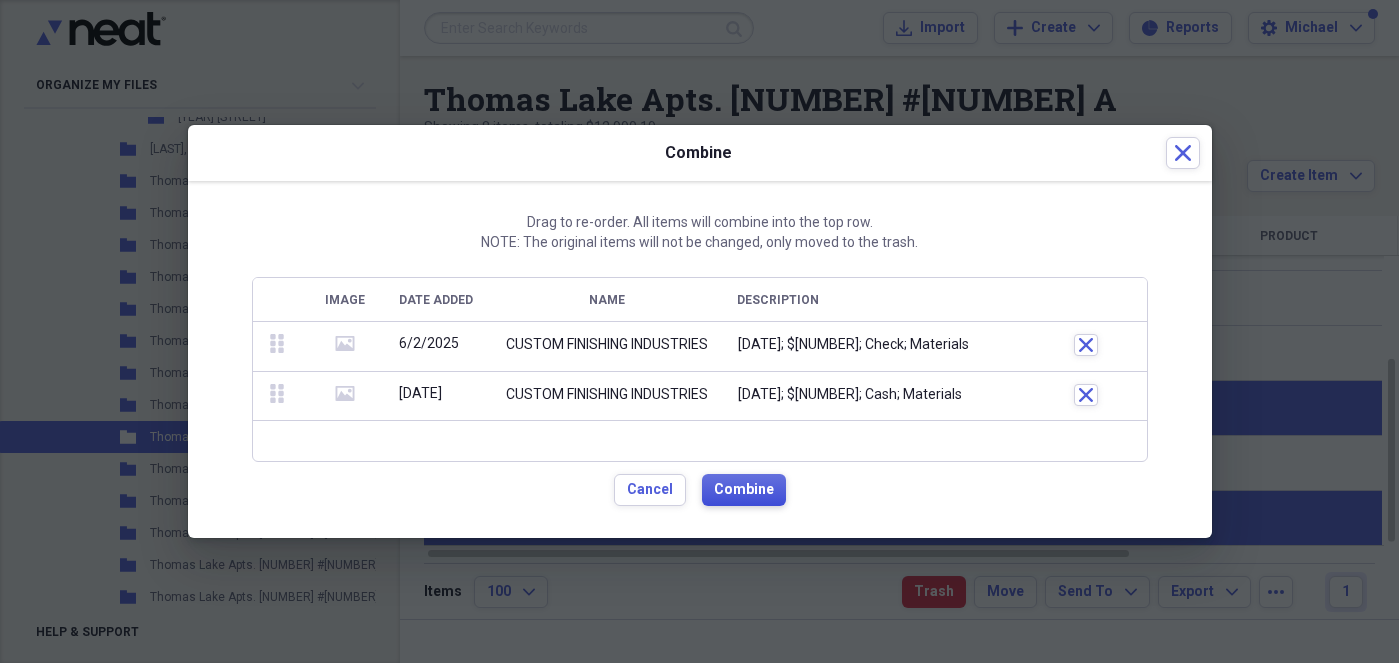 click on "Combine" at bounding box center [744, 490] 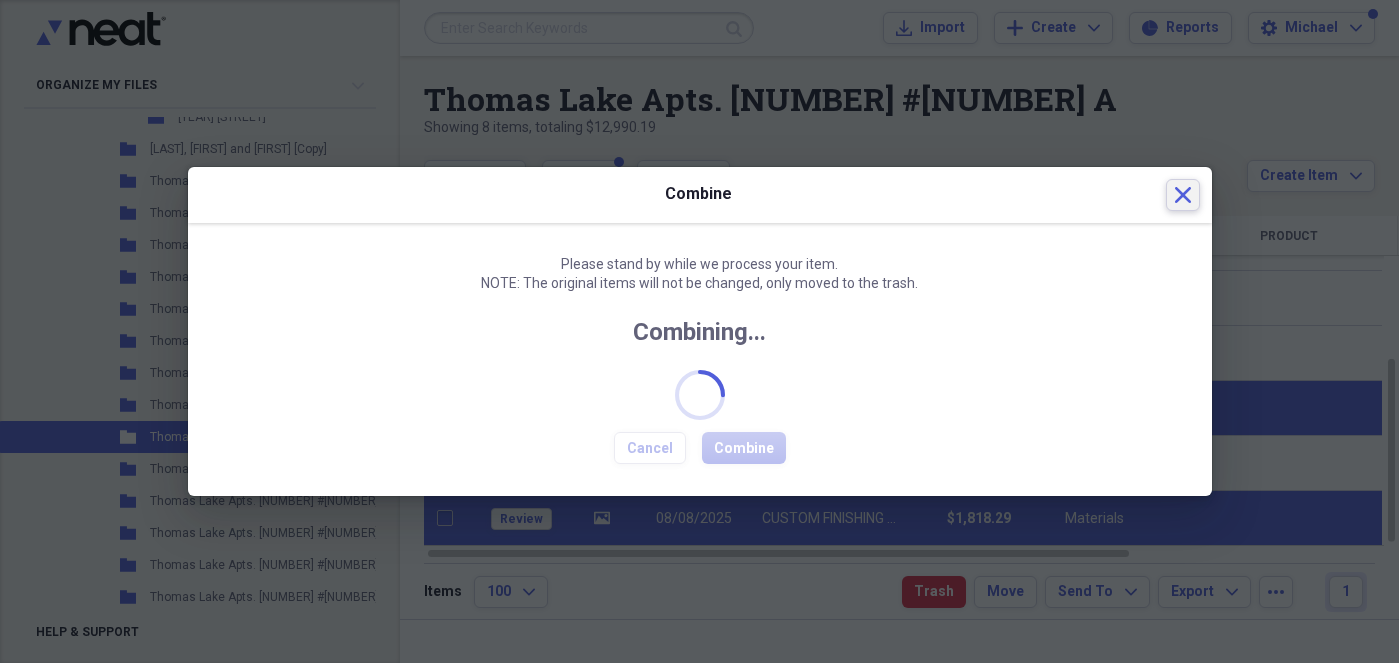 checkbox on "false" 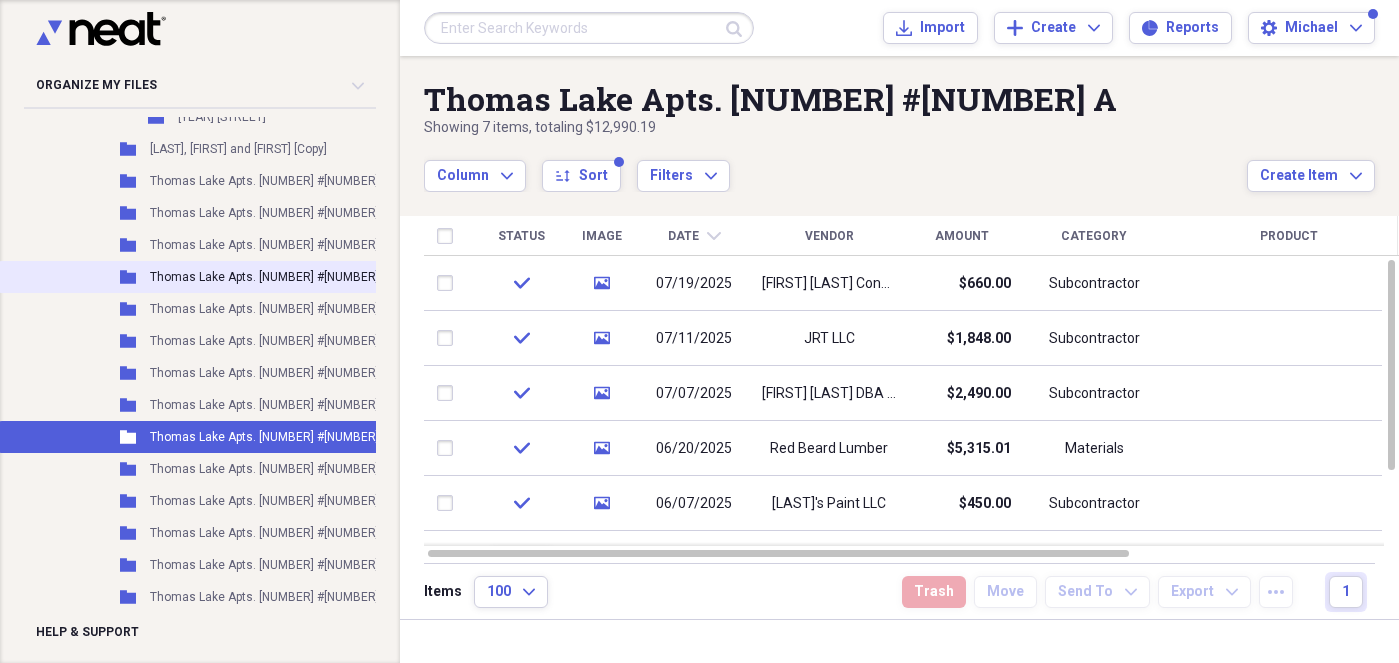 click on "Thomas Lake Apts. [NUMBER] #[NUMBER] G" at bounding box center (270, 277) 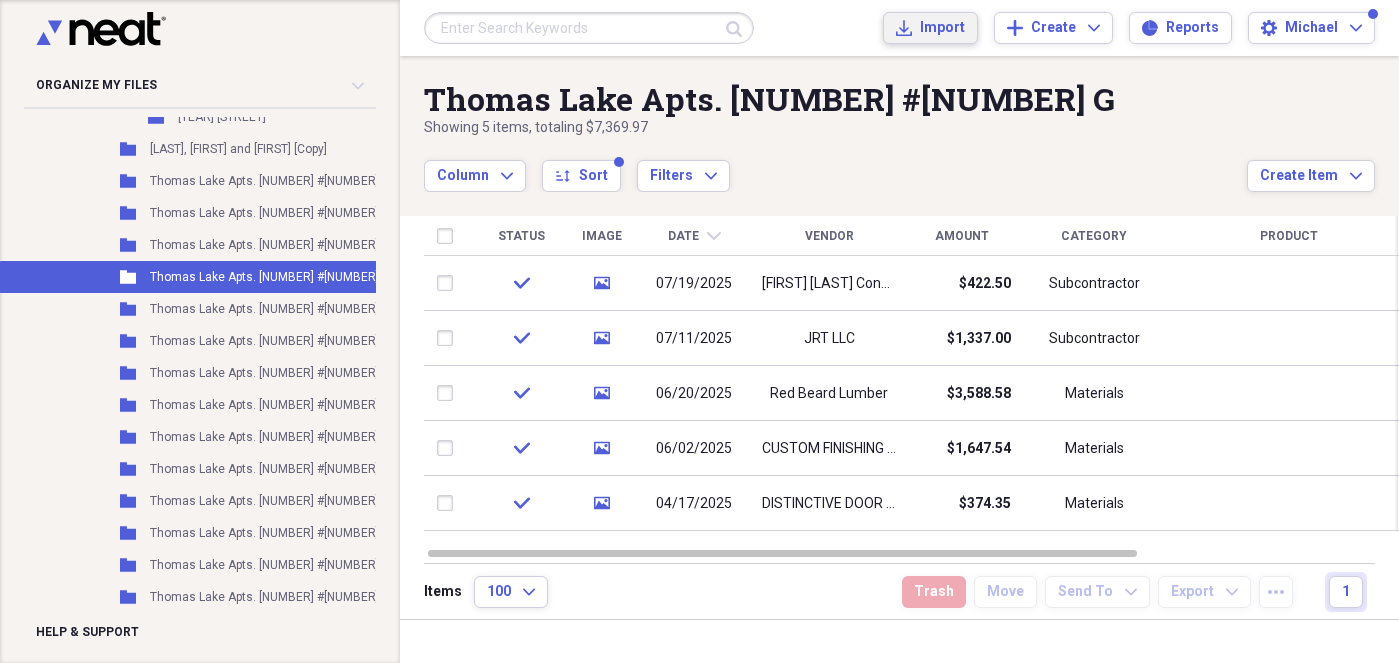 click on "Import" at bounding box center [942, 28] 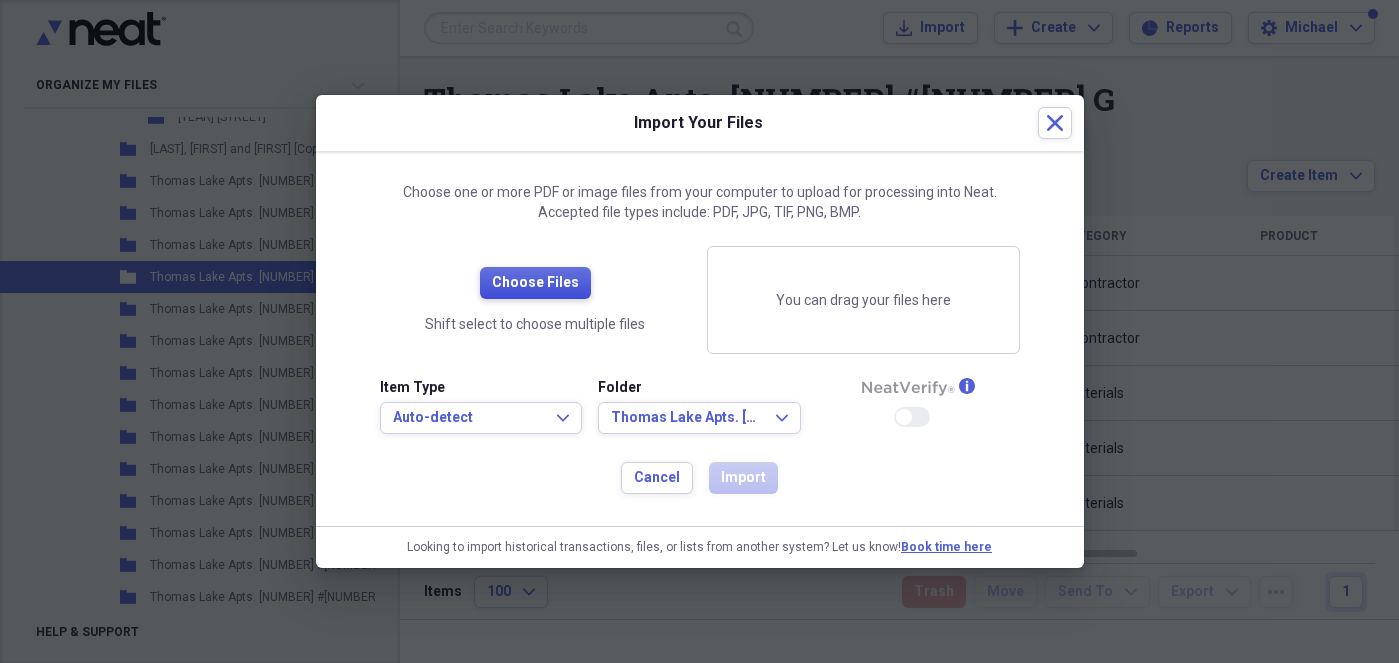 click on "Choose Files" at bounding box center [535, 283] 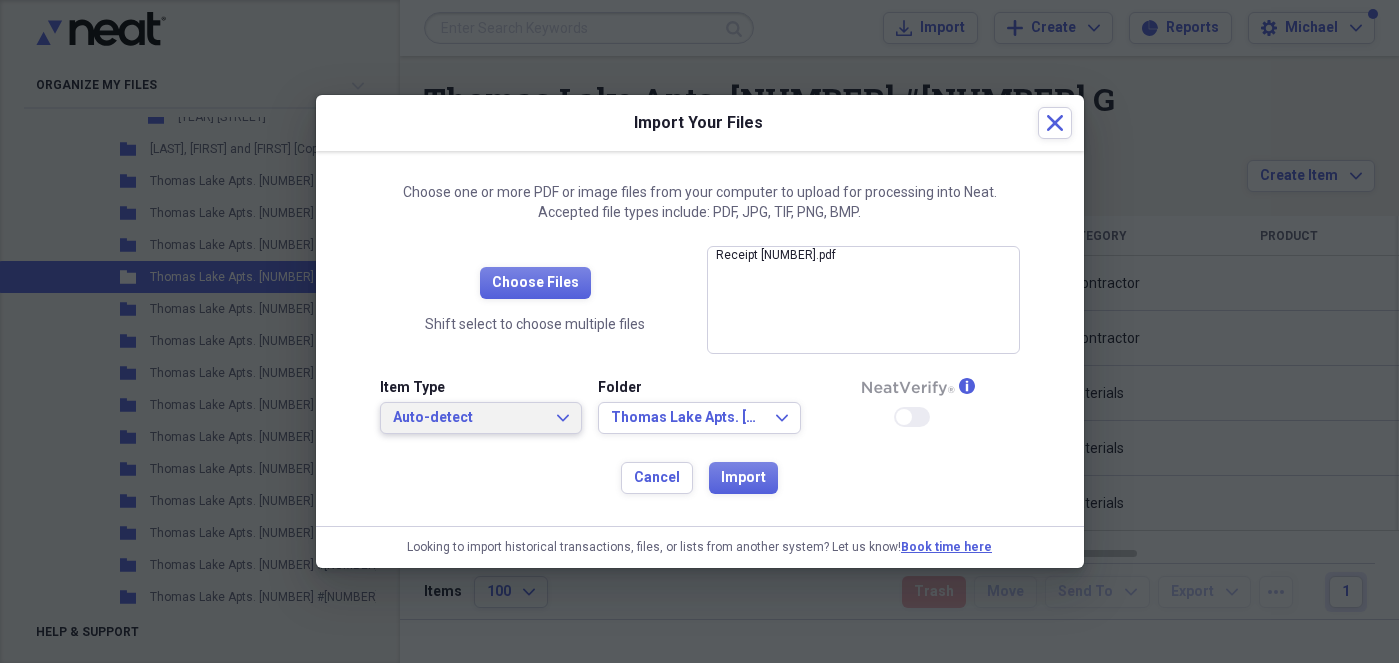 click on "Auto-detect" at bounding box center (469, 418) 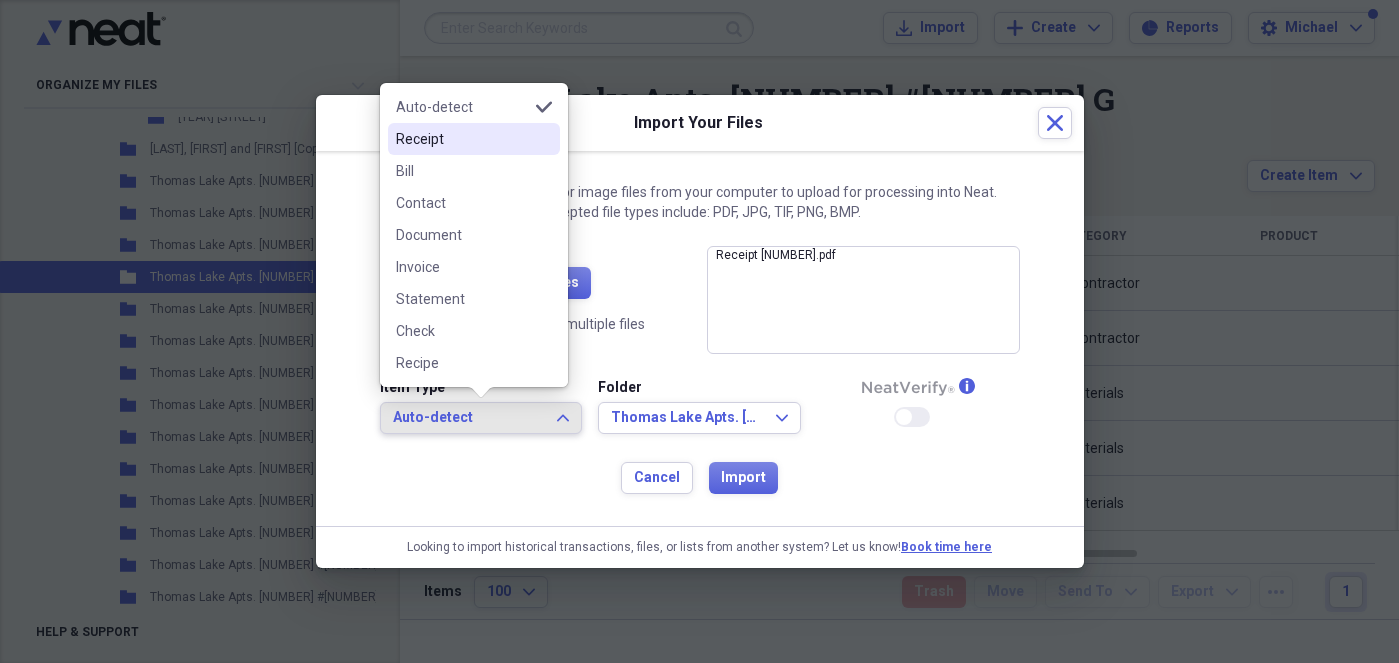 click on "Receipt" at bounding box center (462, 139) 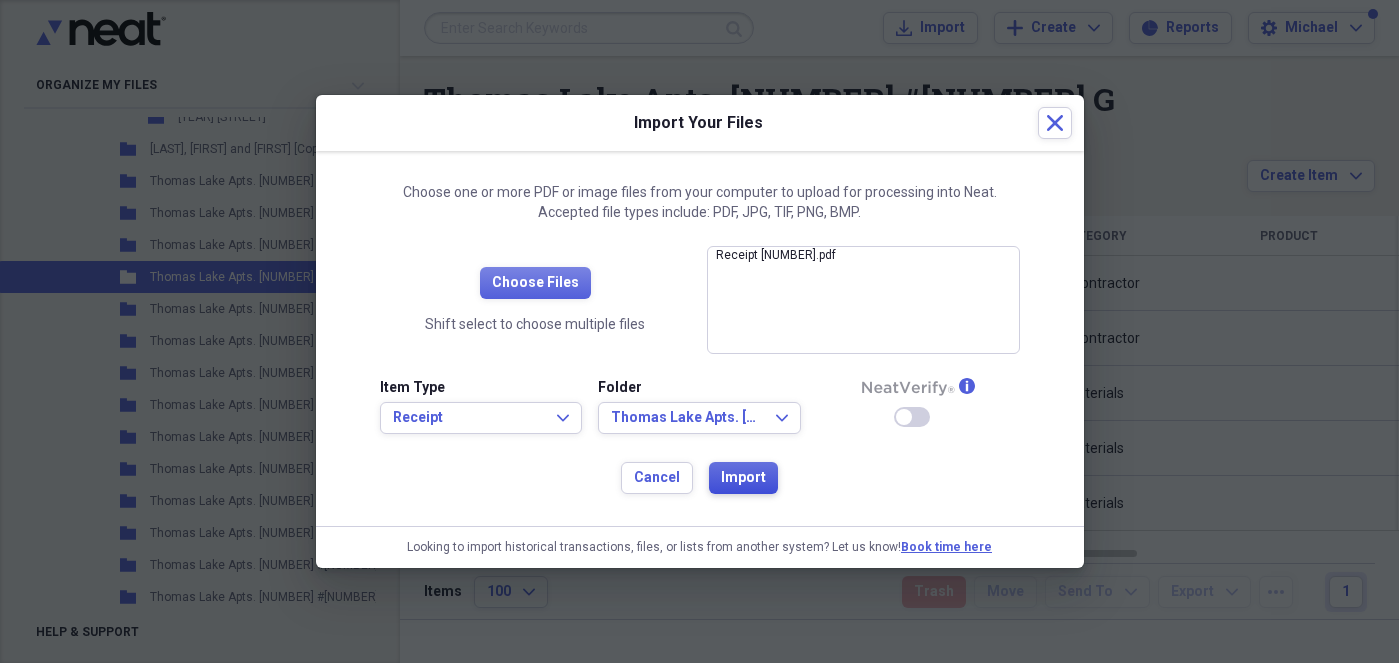 click on "Import" at bounding box center (743, 478) 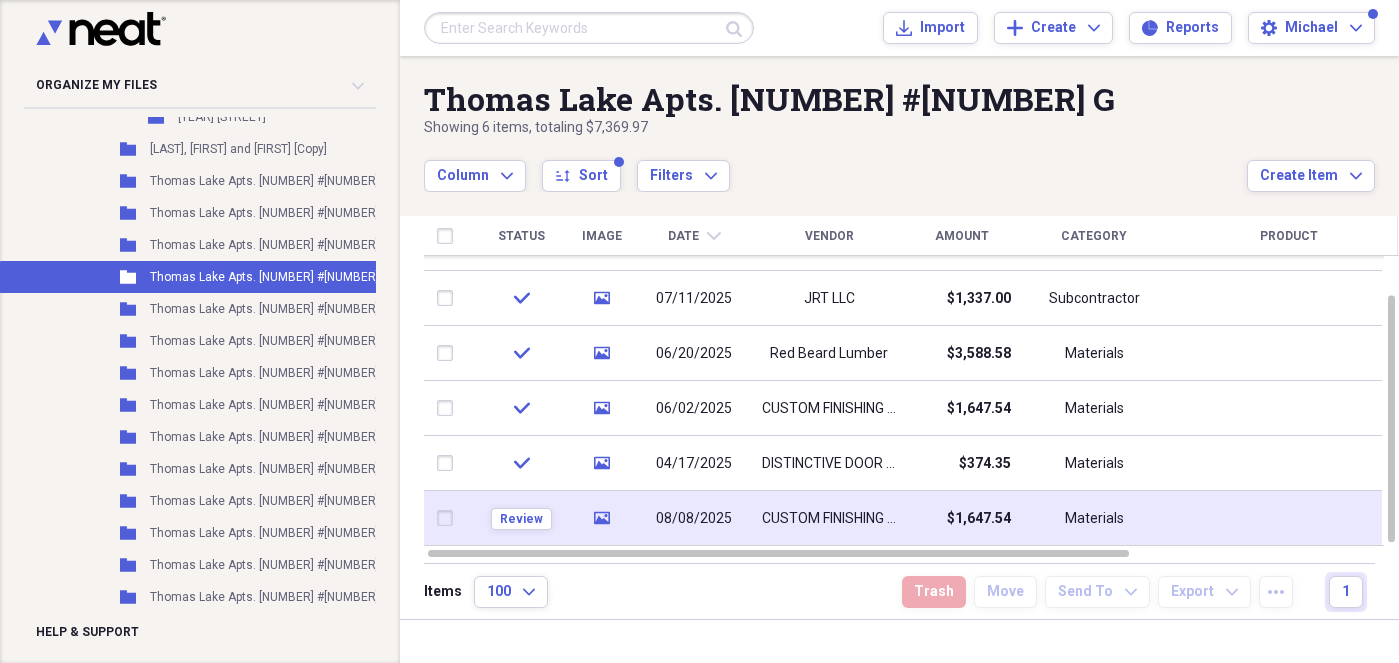 click at bounding box center (449, 518) 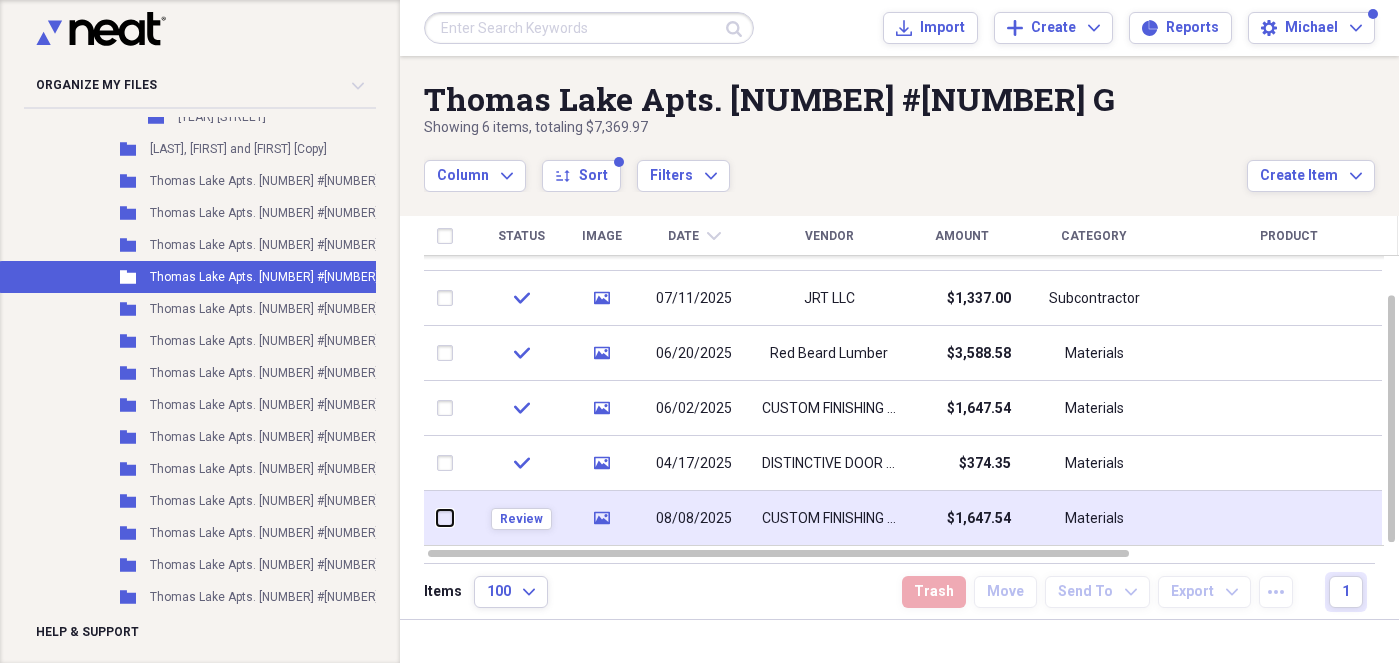 click at bounding box center (437, 518) 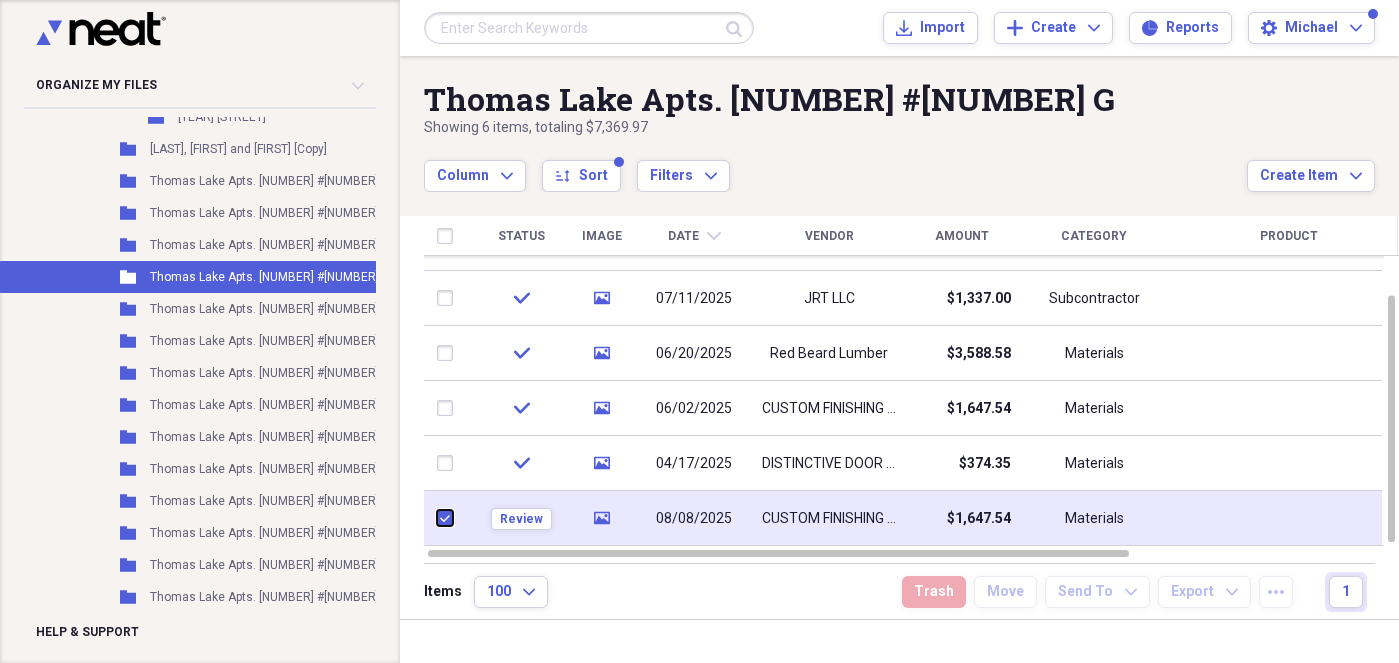 checkbox on "true" 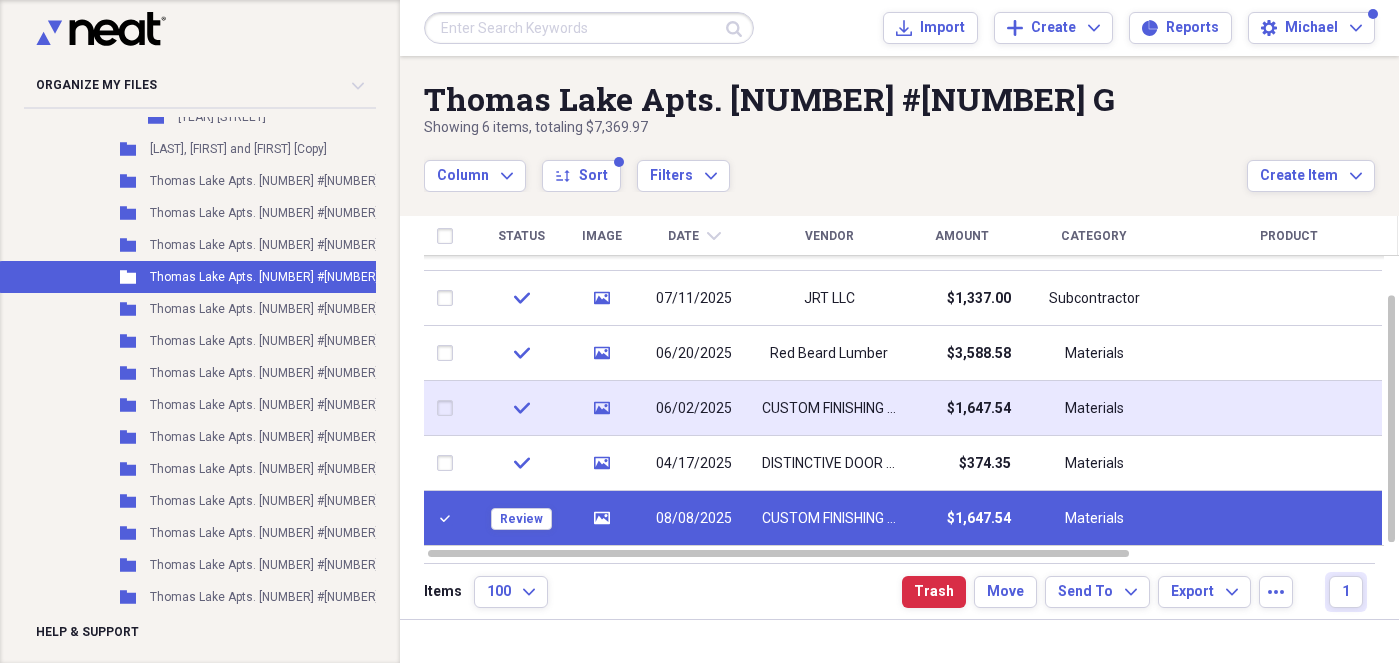 click at bounding box center [449, 408] 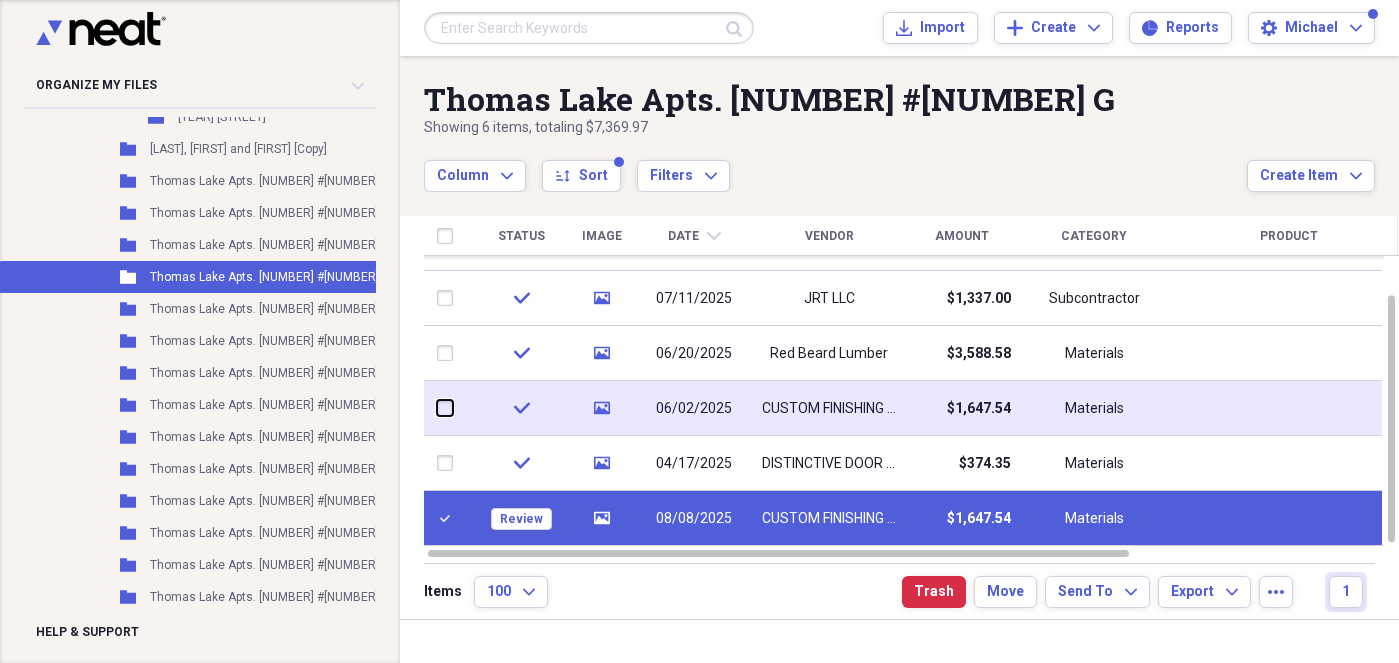 click at bounding box center [437, 408] 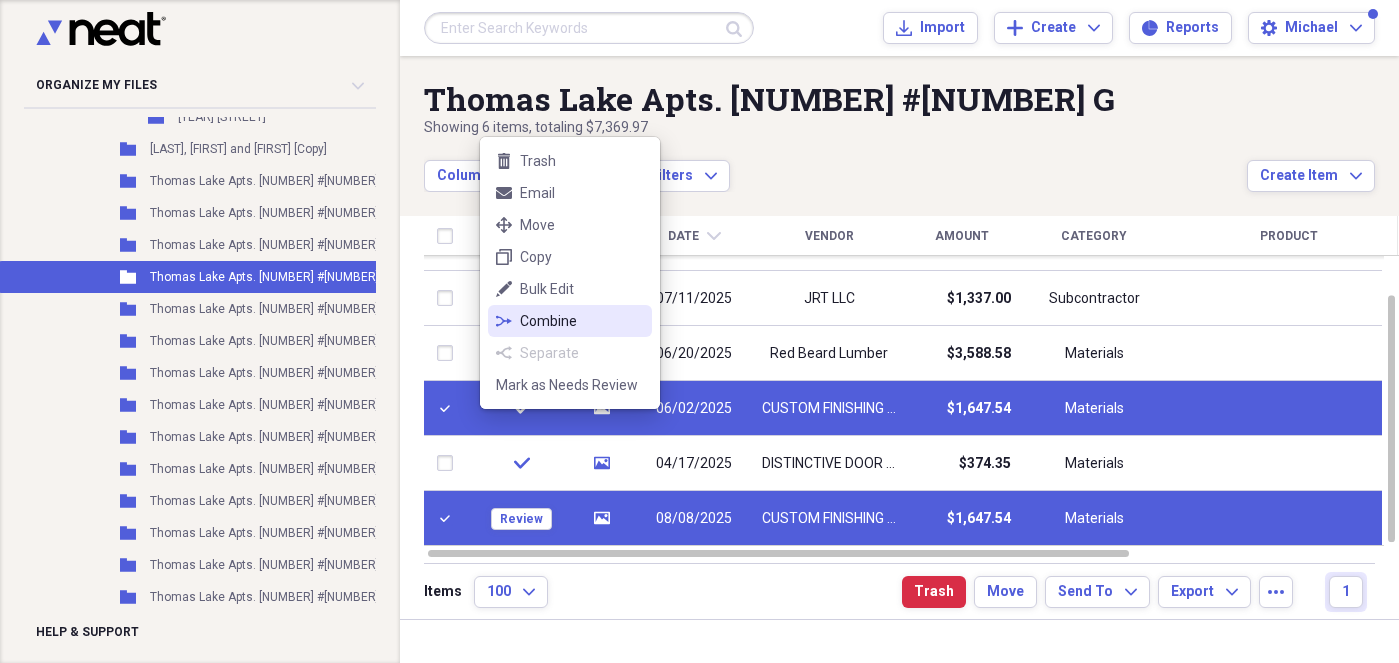 click on "combine" 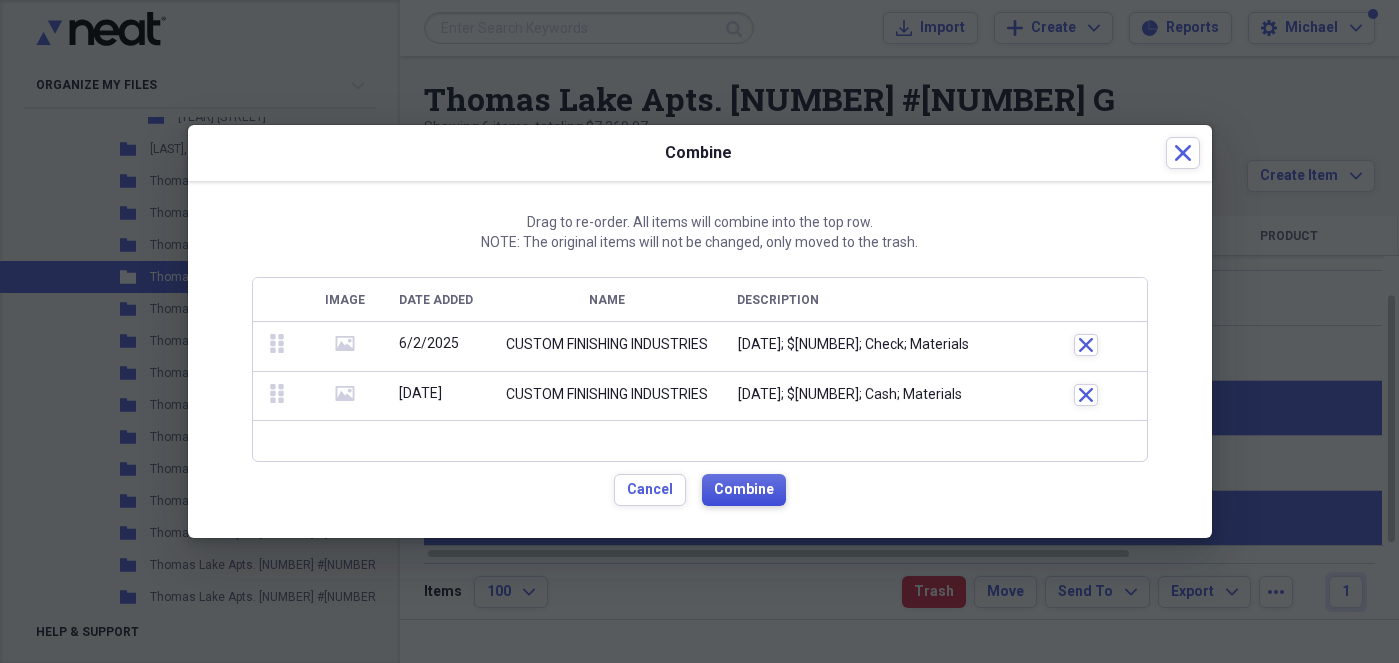 click on "Combine" at bounding box center (744, 490) 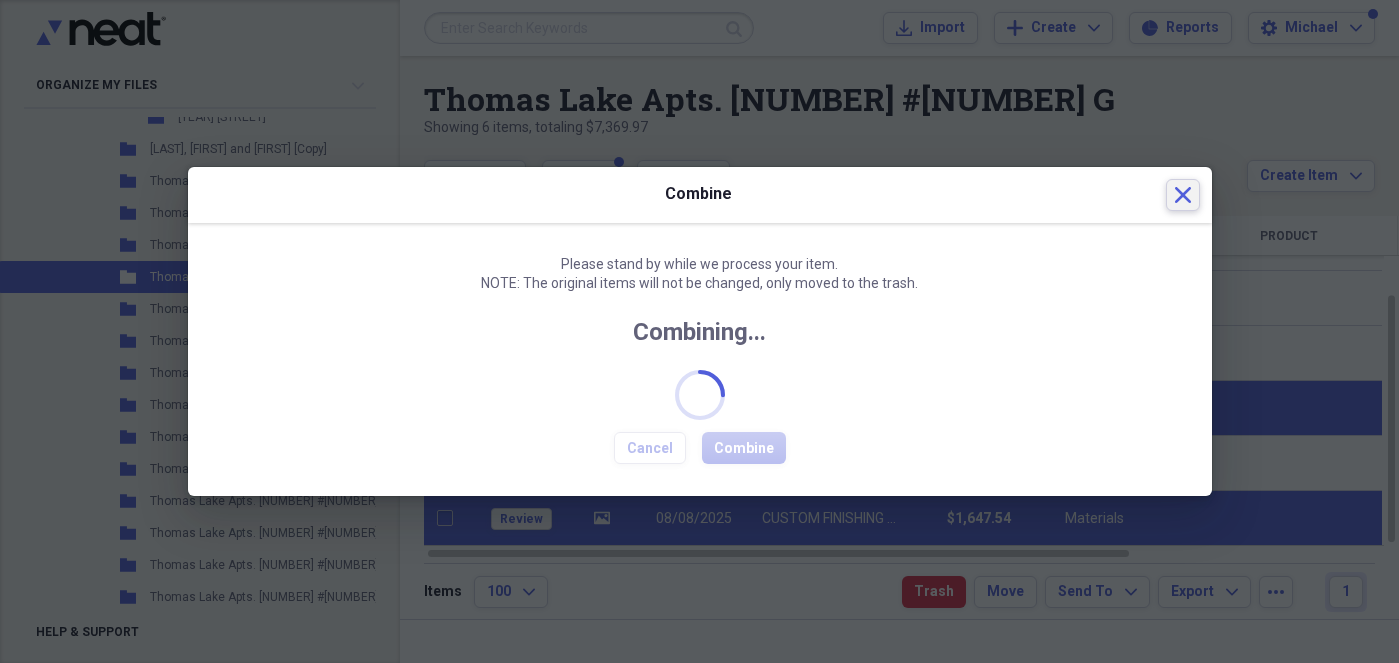 checkbox on "false" 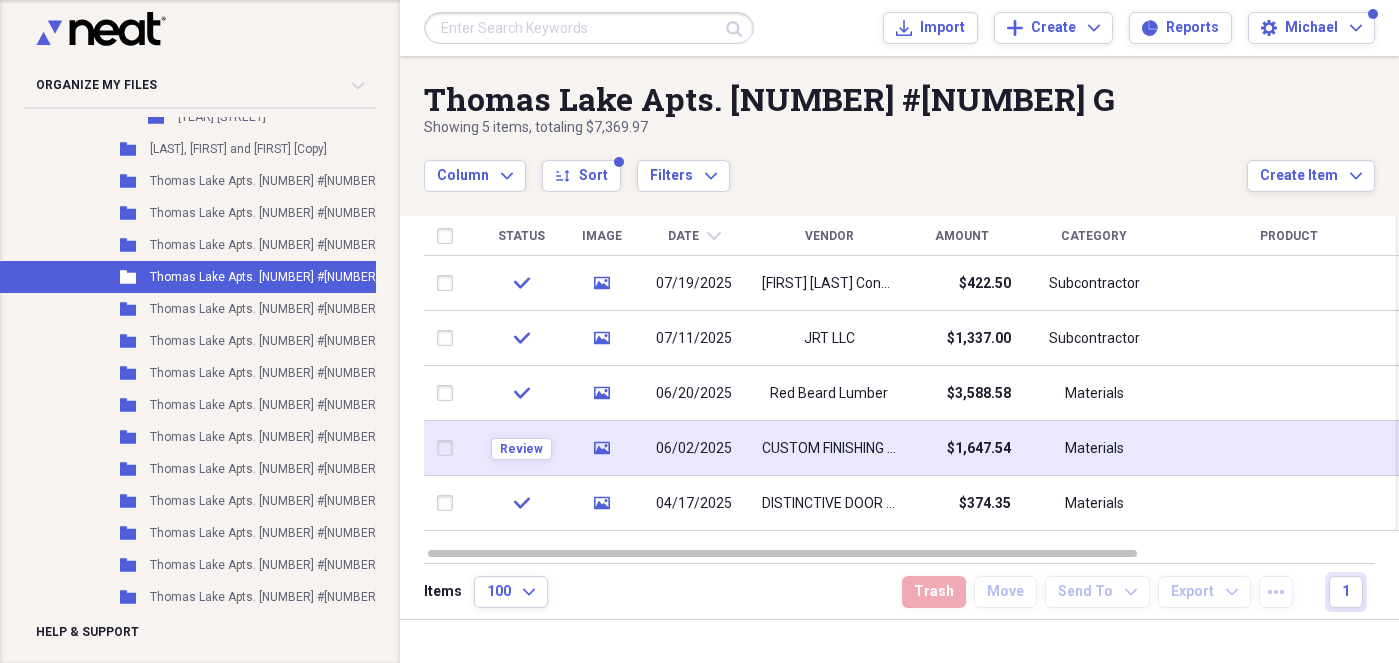 click on "CUSTOM FINISHING INDUSTRIES" at bounding box center [829, 449] 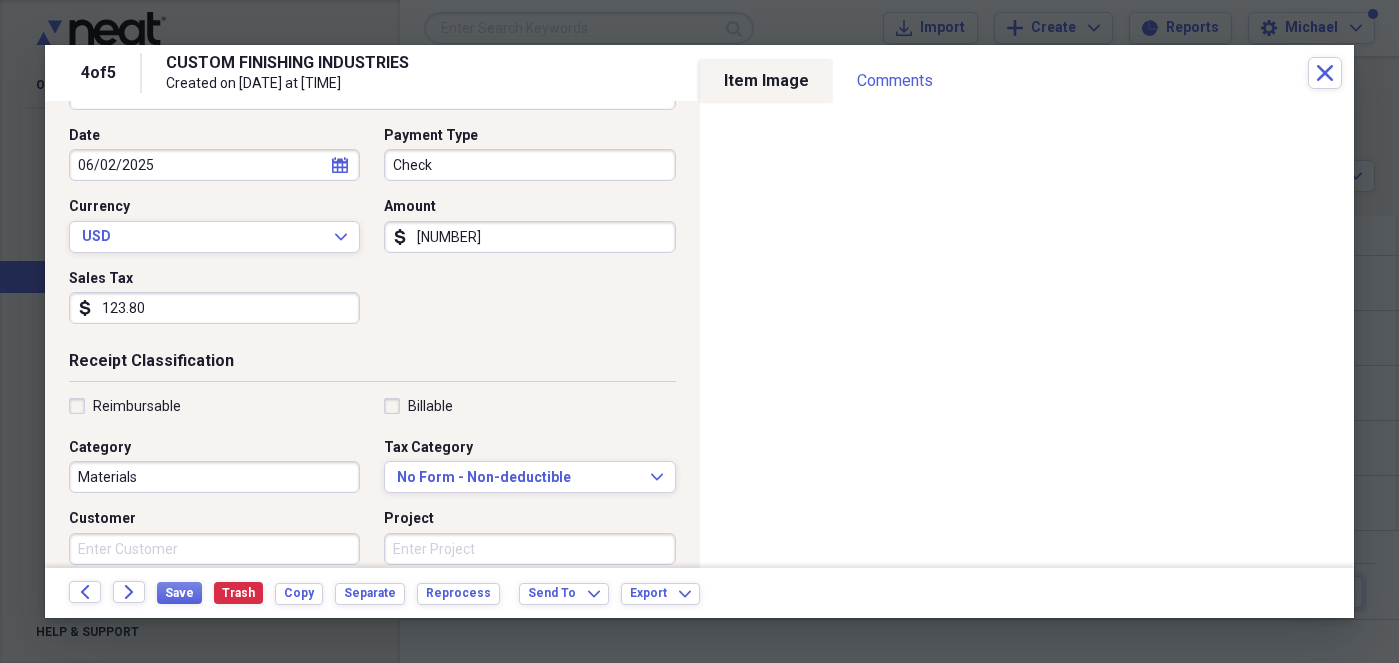 scroll, scrollTop: 342, scrollLeft: 0, axis: vertical 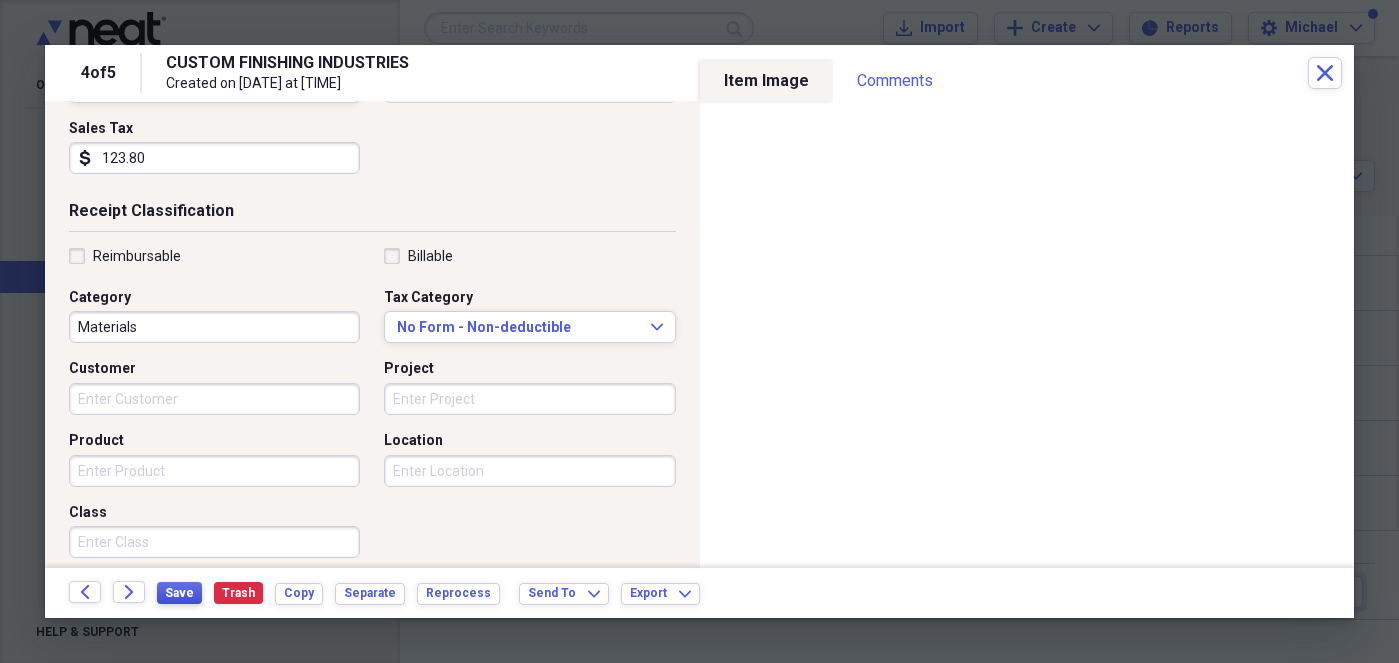 click on "Save" at bounding box center [179, 593] 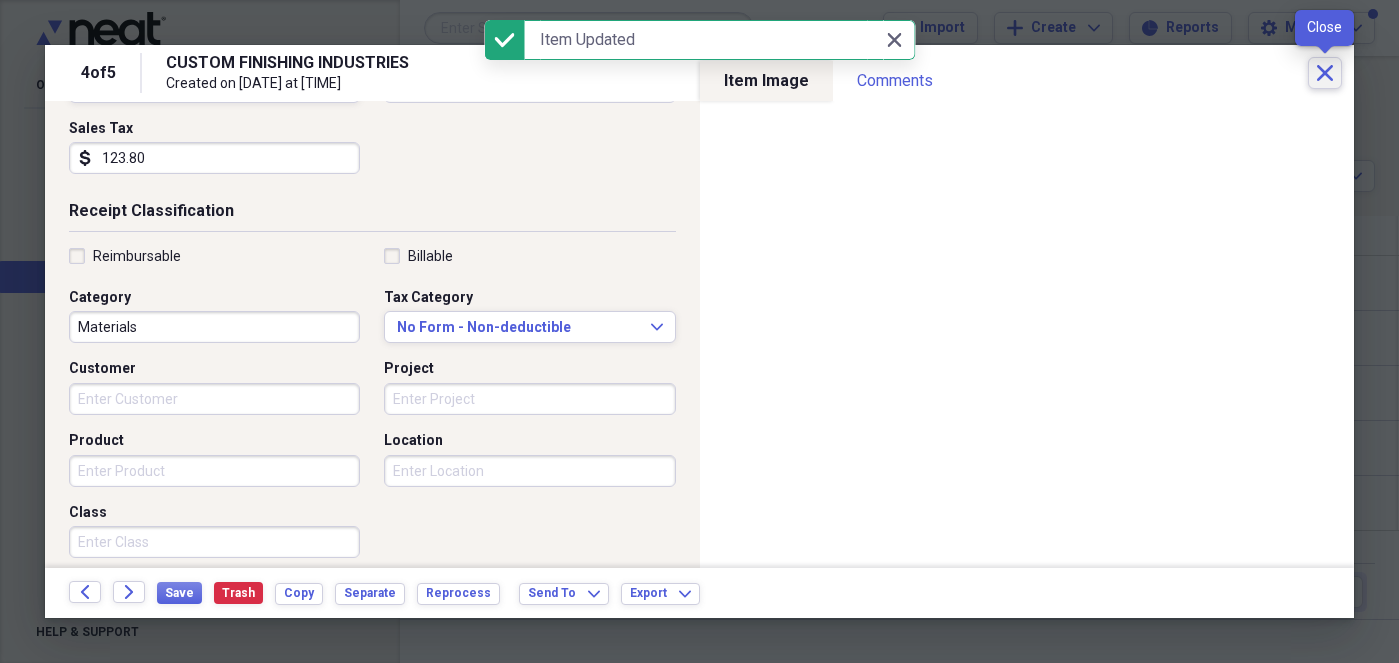 click on "Close" 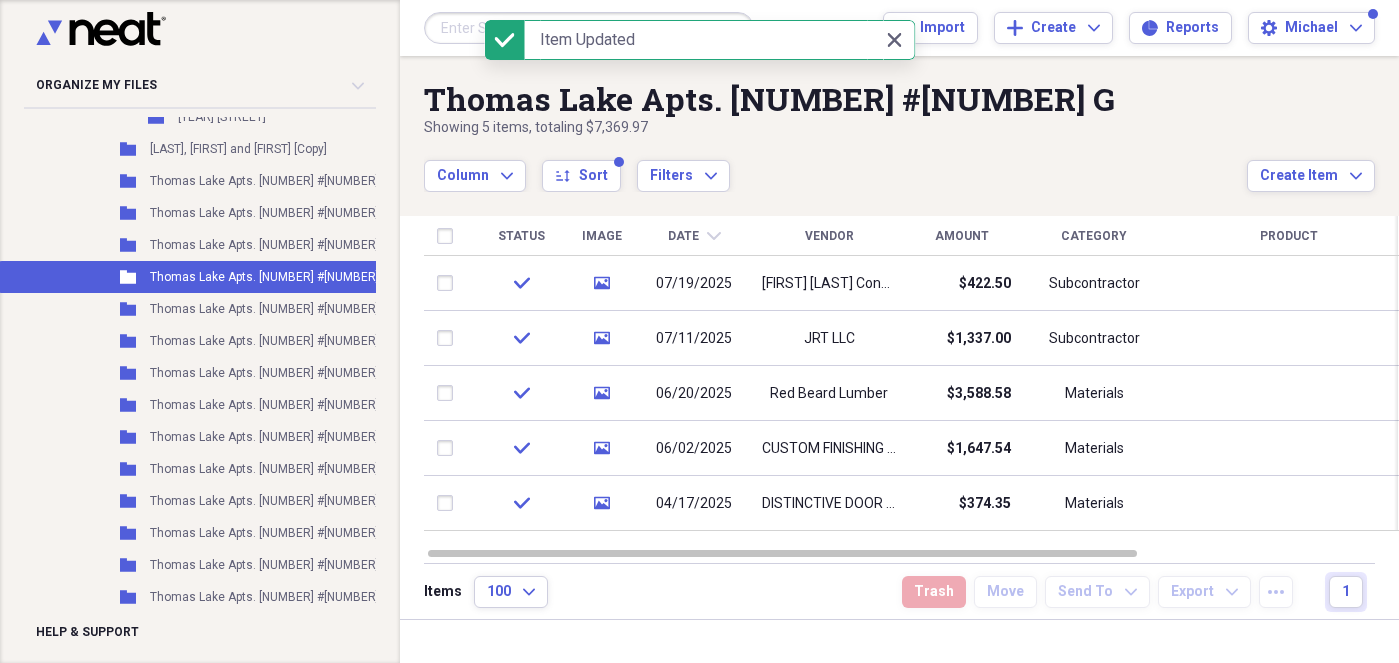 click on "Column Expand sort Sort Filters  Expand" at bounding box center (835, 165) 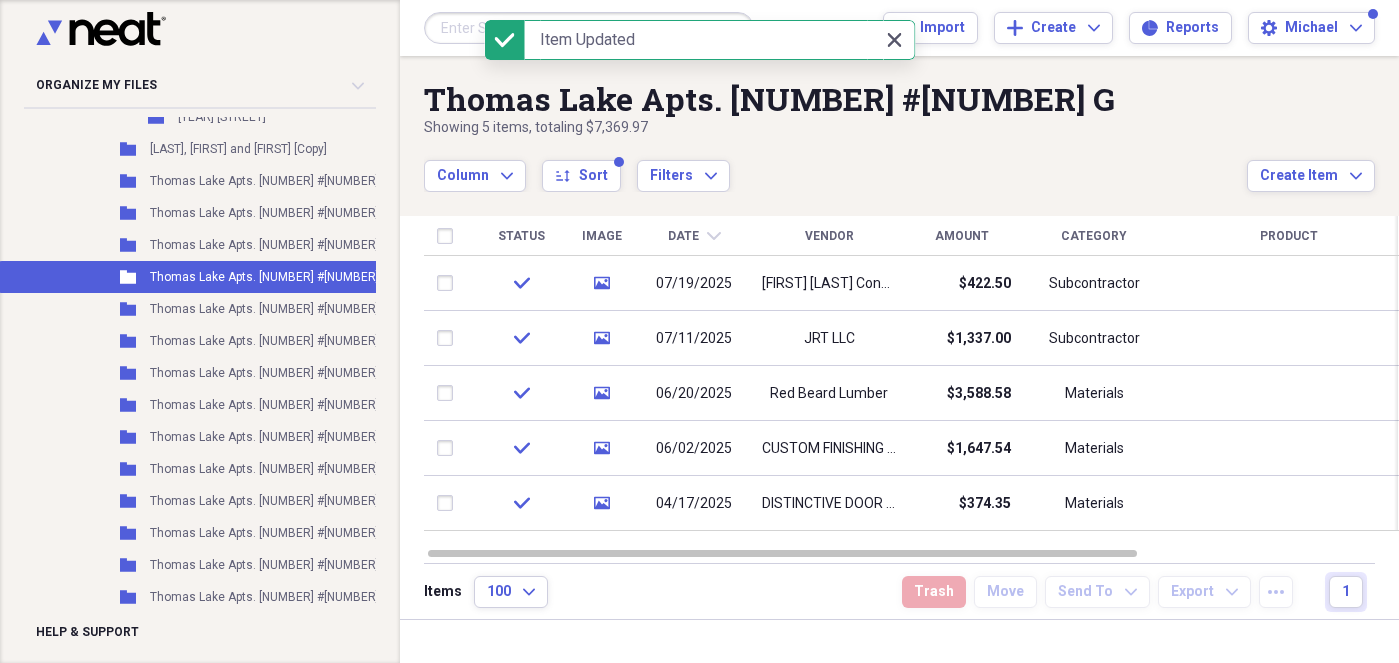 click 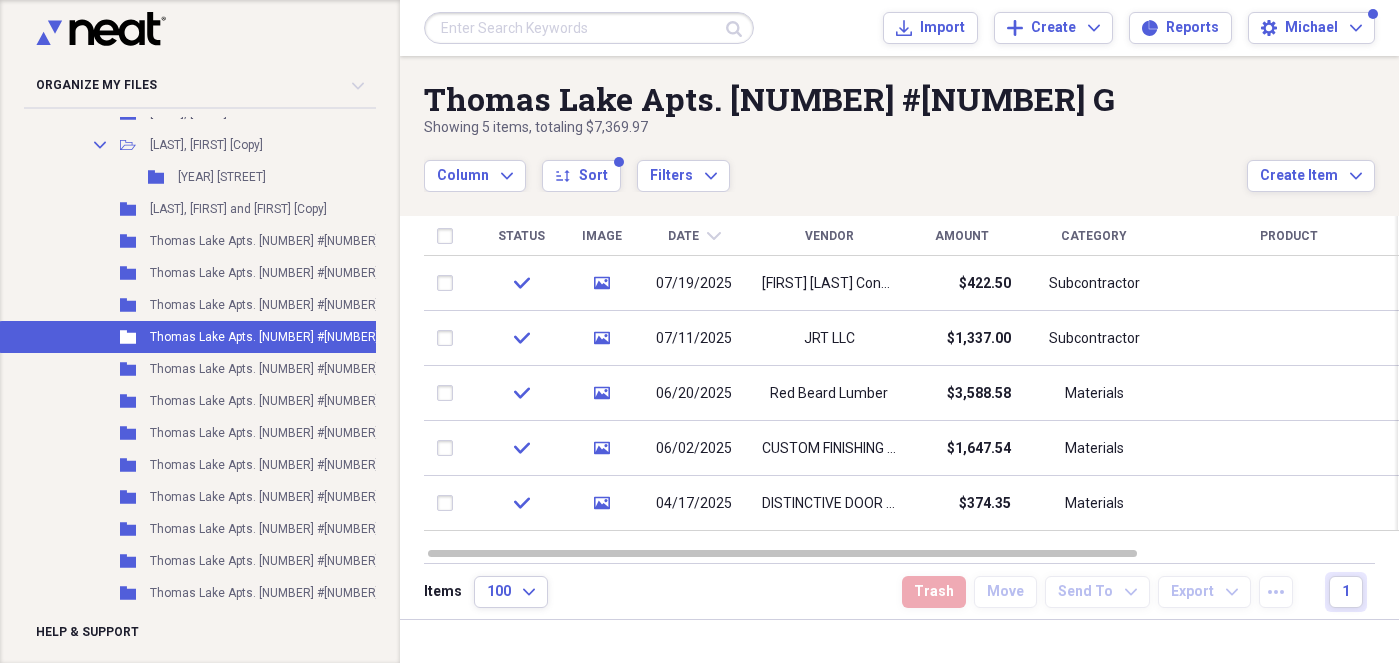 scroll, scrollTop: 1627, scrollLeft: 0, axis: vertical 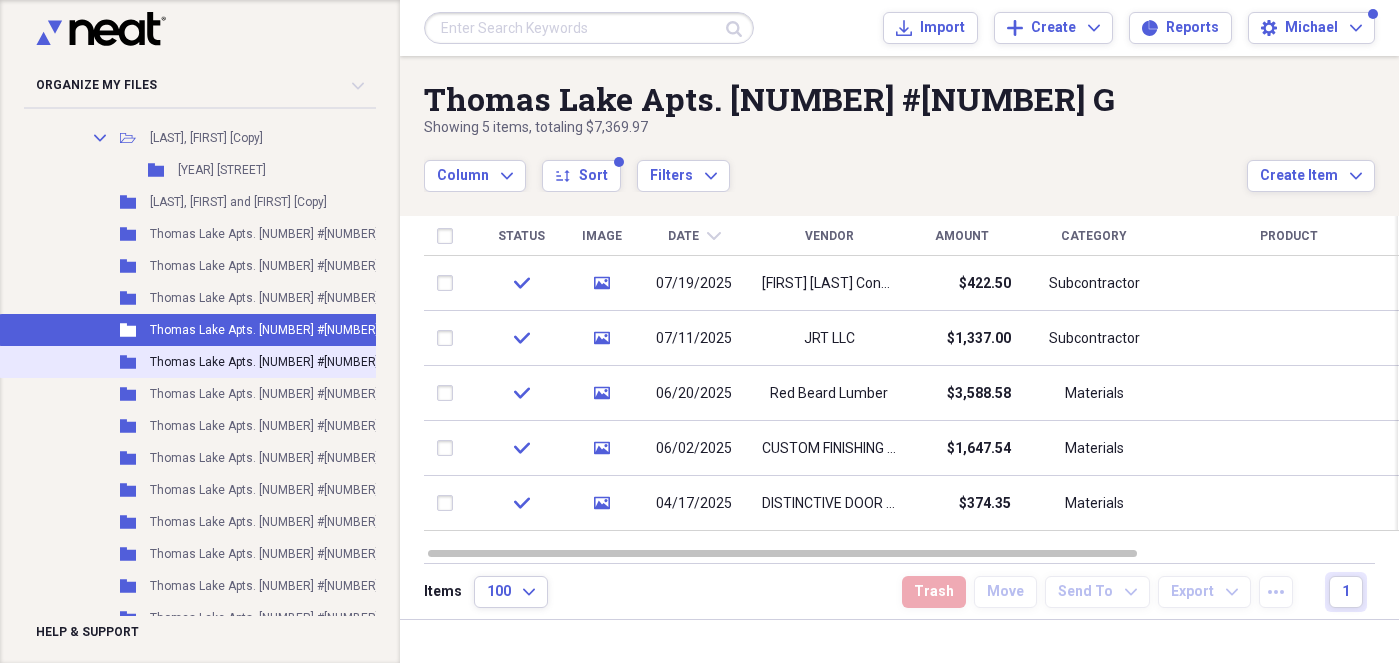 click on "Thomas Lake Apts. [NUMBER] #[NUMBER] E" at bounding box center (269, 362) 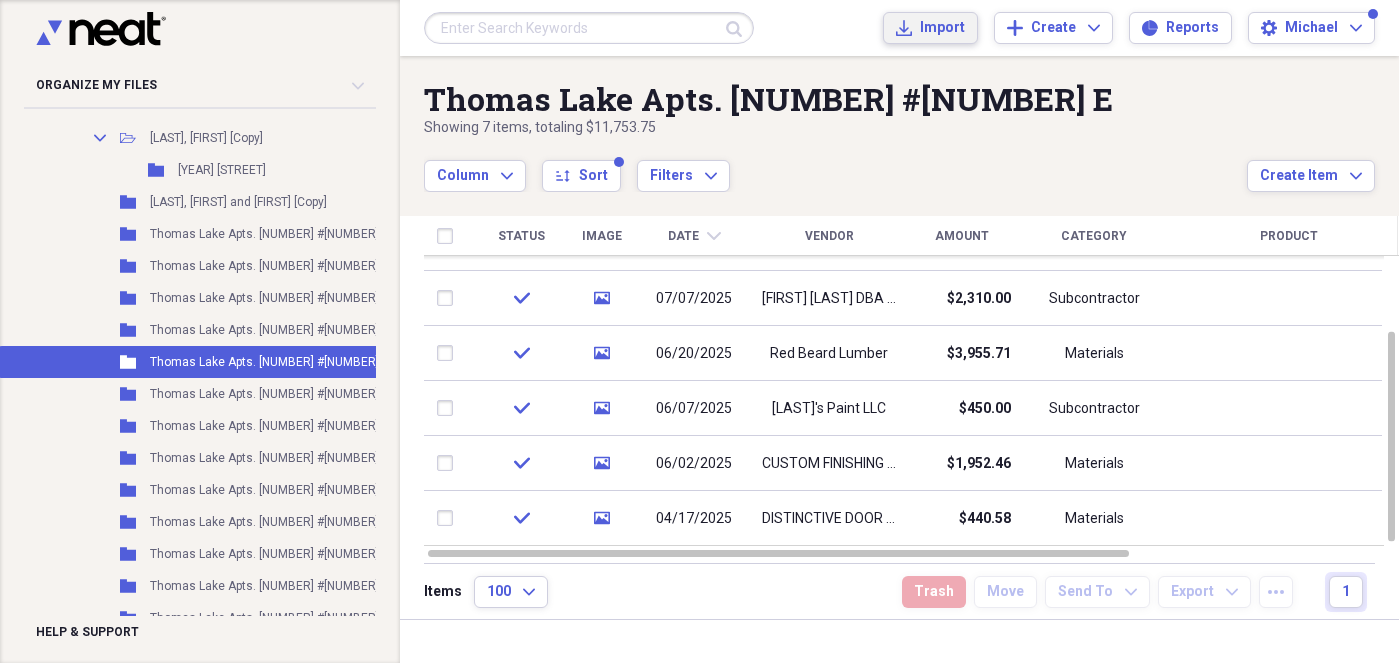 click on "Import" at bounding box center (942, 28) 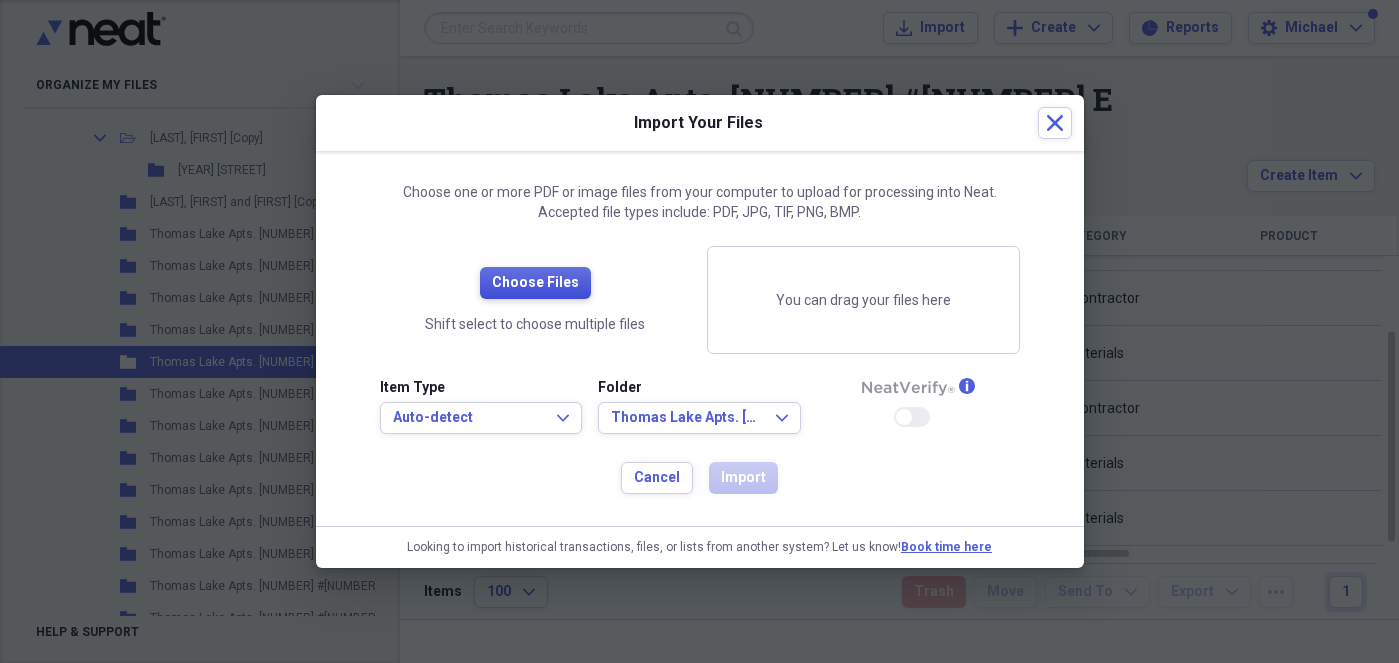 click on "Choose Files" at bounding box center (535, 283) 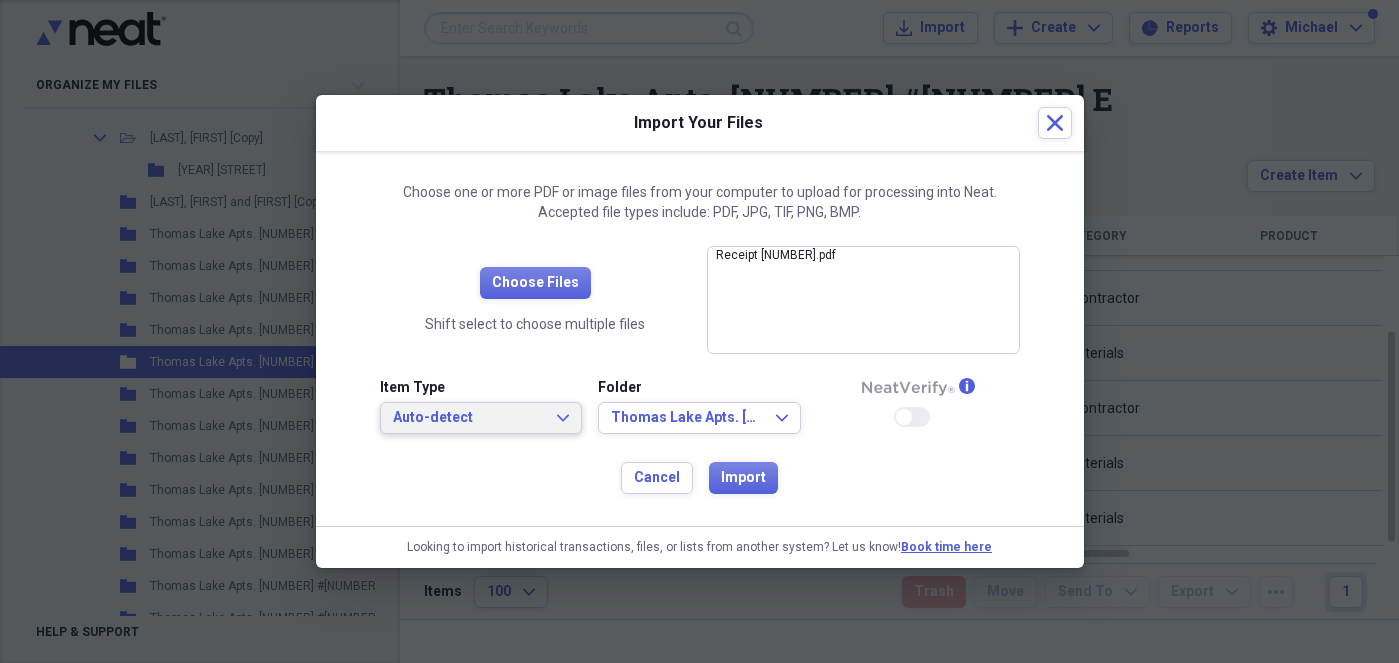 click on "Auto-detect" at bounding box center (469, 418) 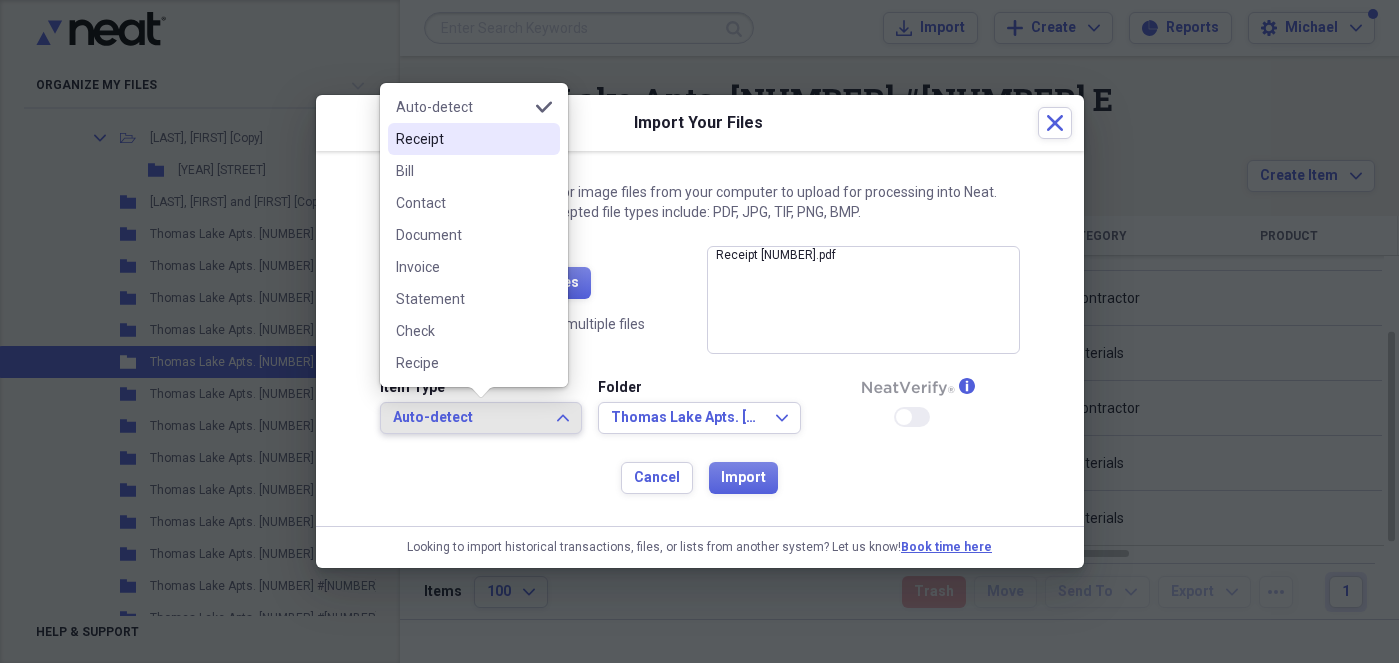 click on "Receipt" at bounding box center (462, 139) 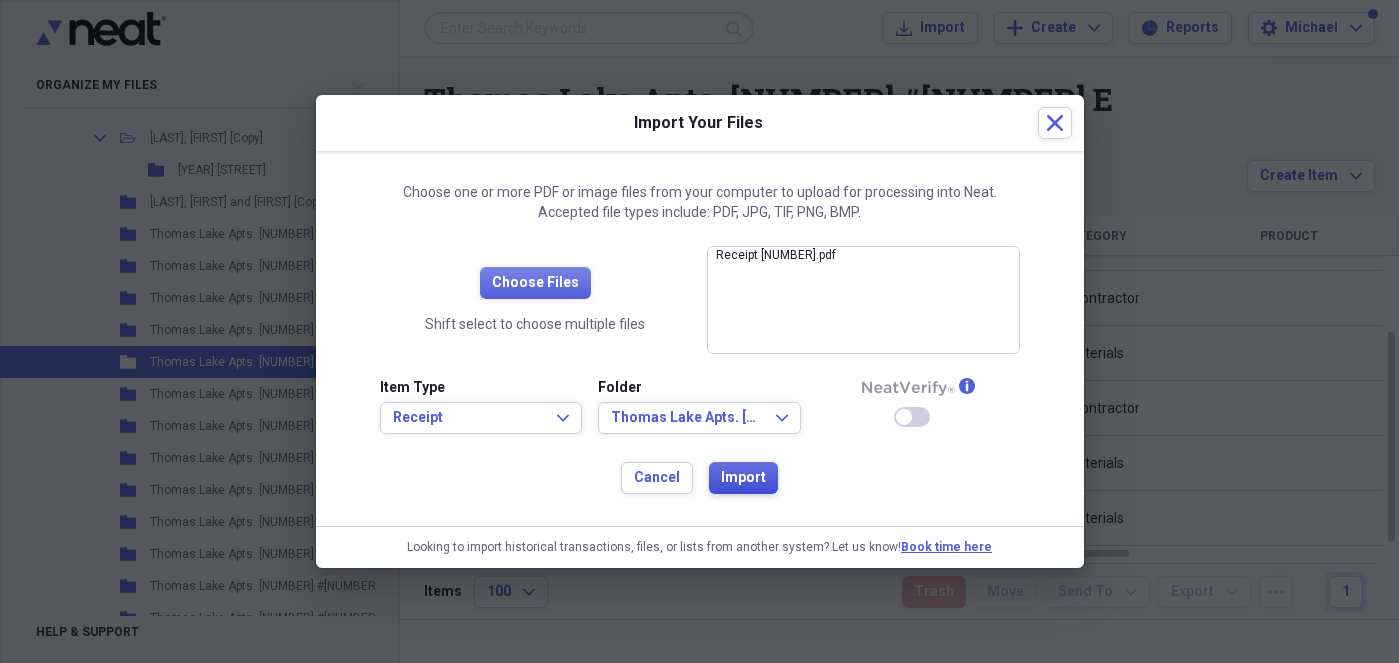 click on "Import" at bounding box center (743, 478) 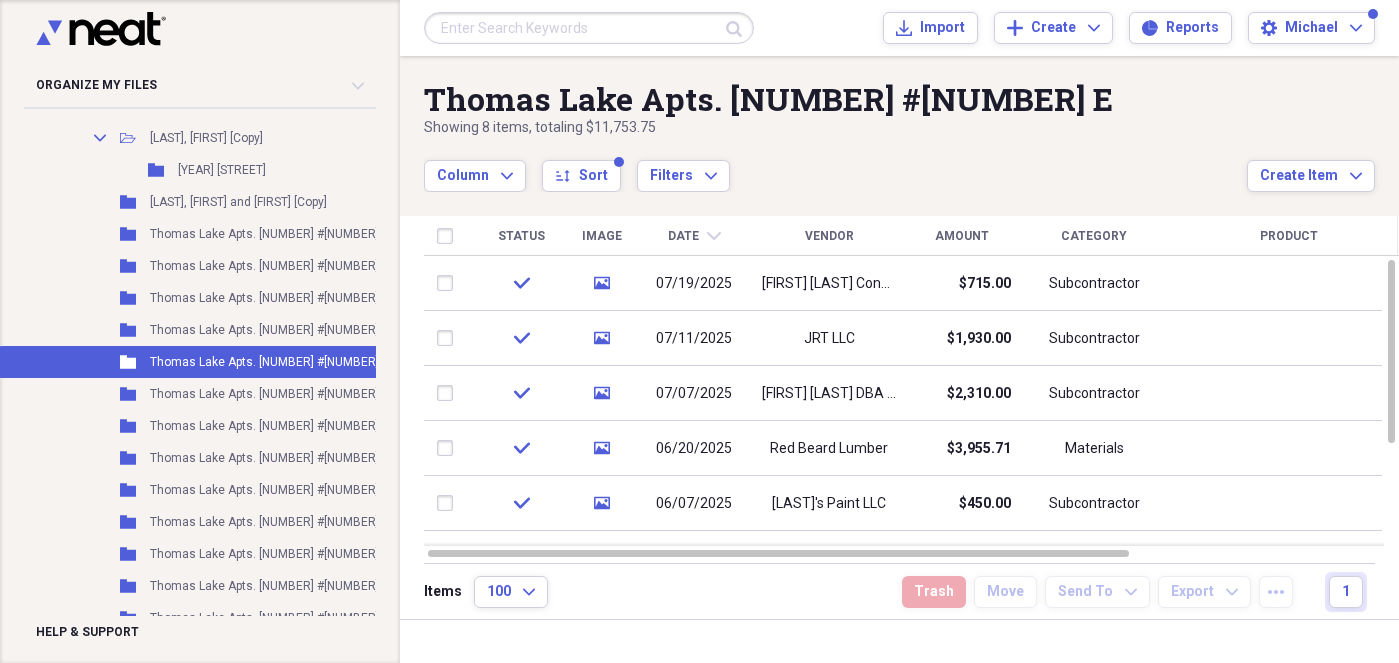 drag, startPoint x: 918, startPoint y: 147, endPoint x: 935, endPoint y: 145, distance: 17.117243 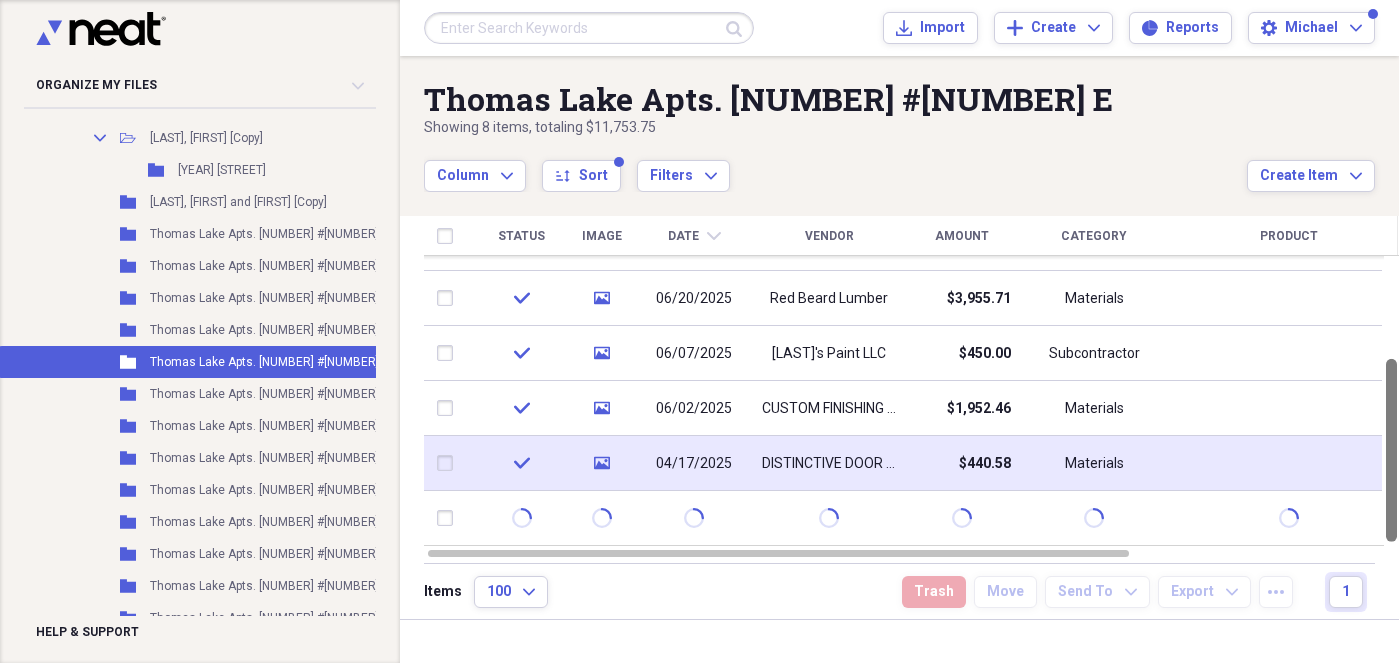 drag, startPoint x: 1391, startPoint y: 293, endPoint x: 1295, endPoint y: 474, distance: 204.88289 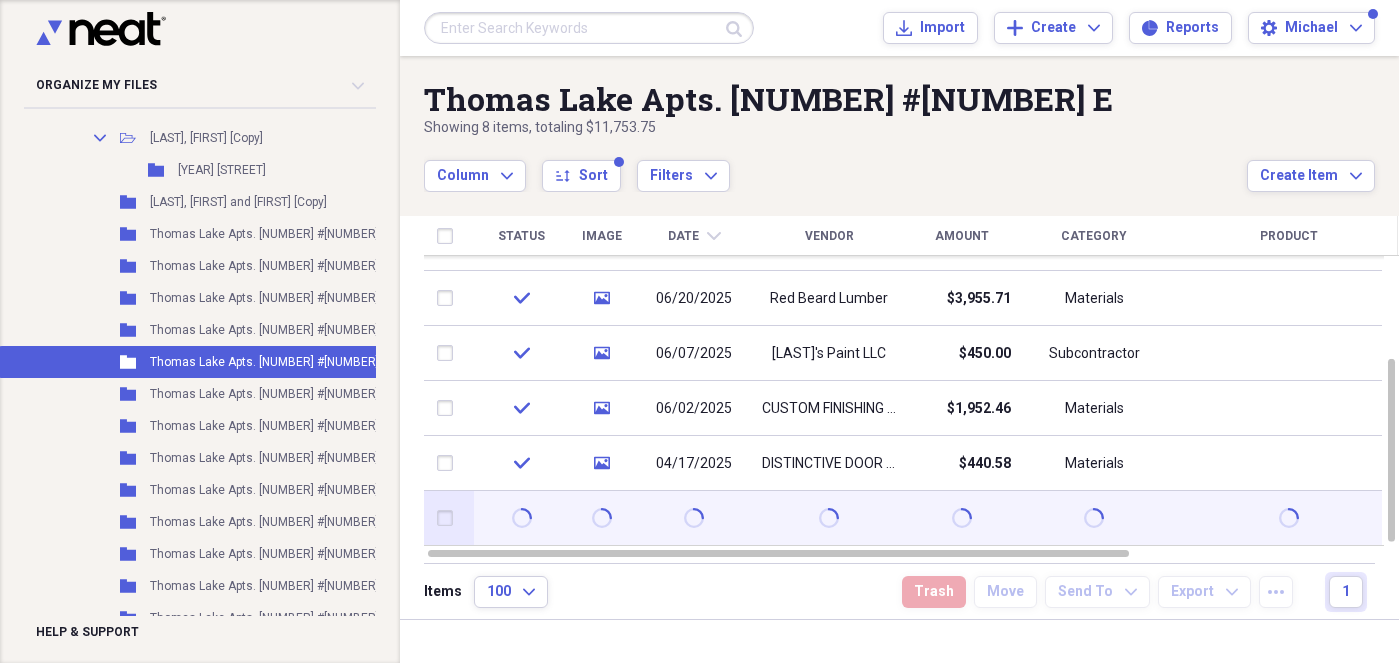 click at bounding box center [449, 518] 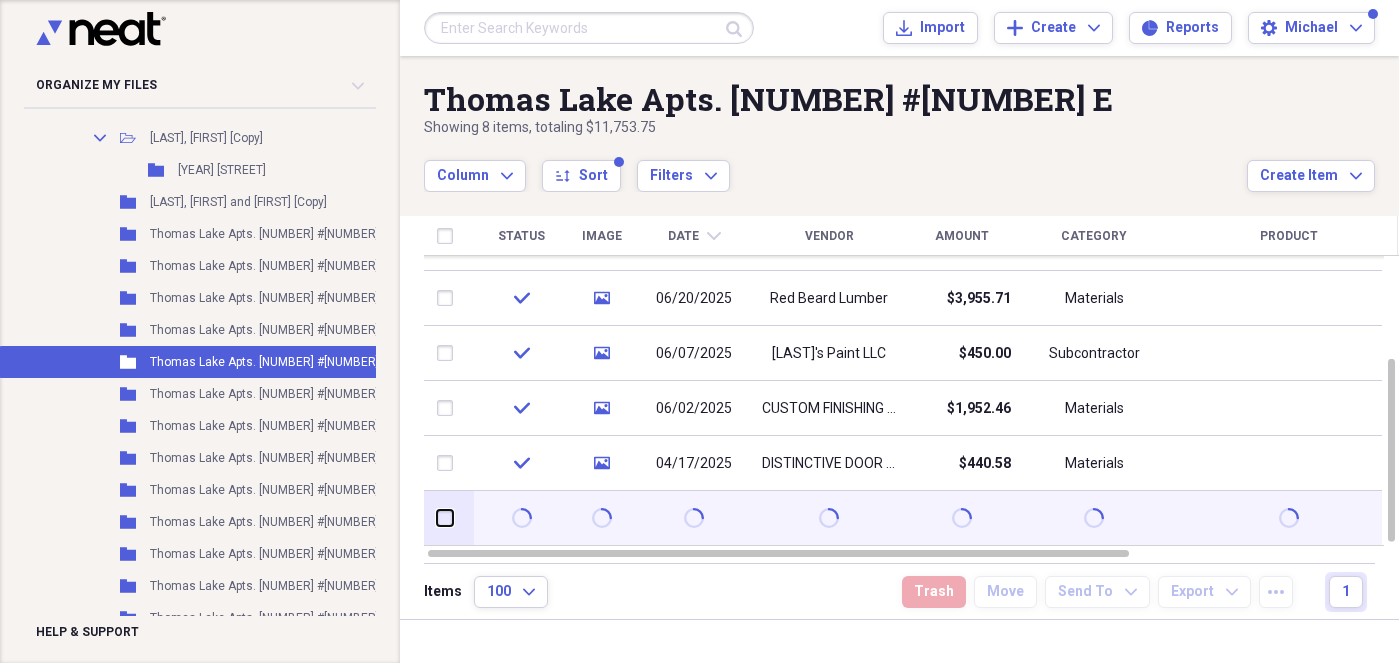 click at bounding box center [437, 518] 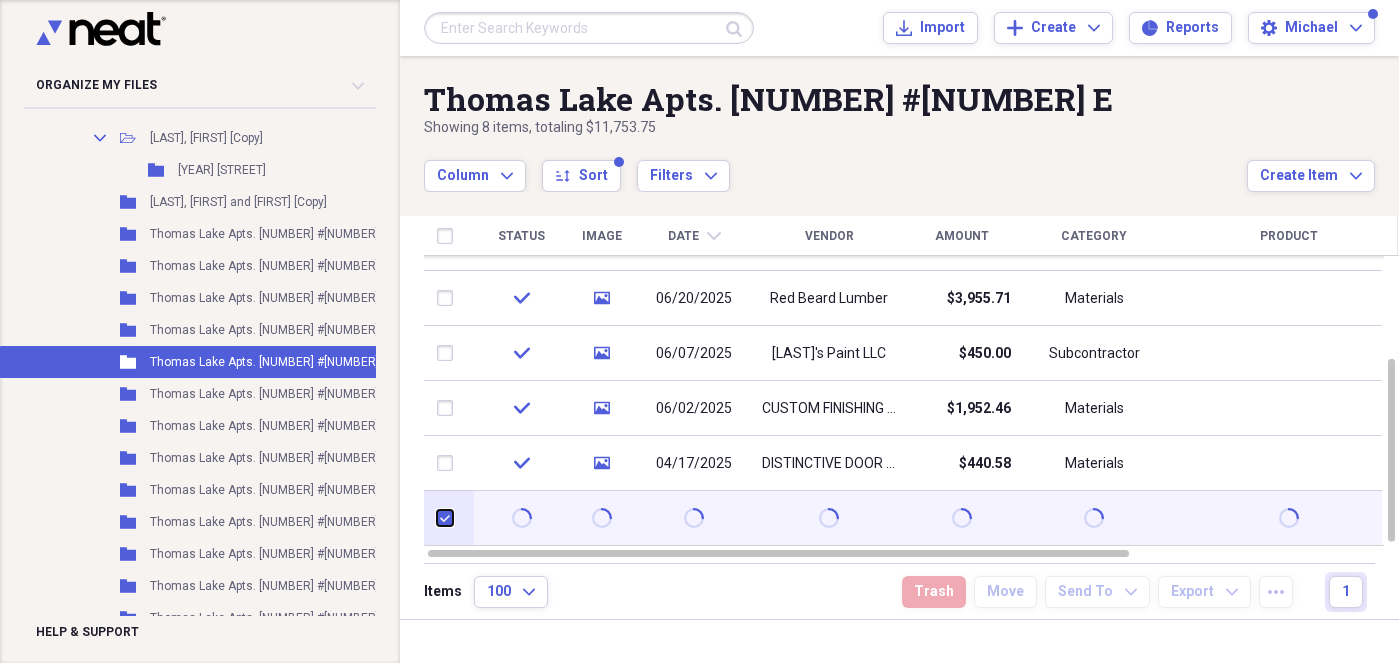 checkbox on "true" 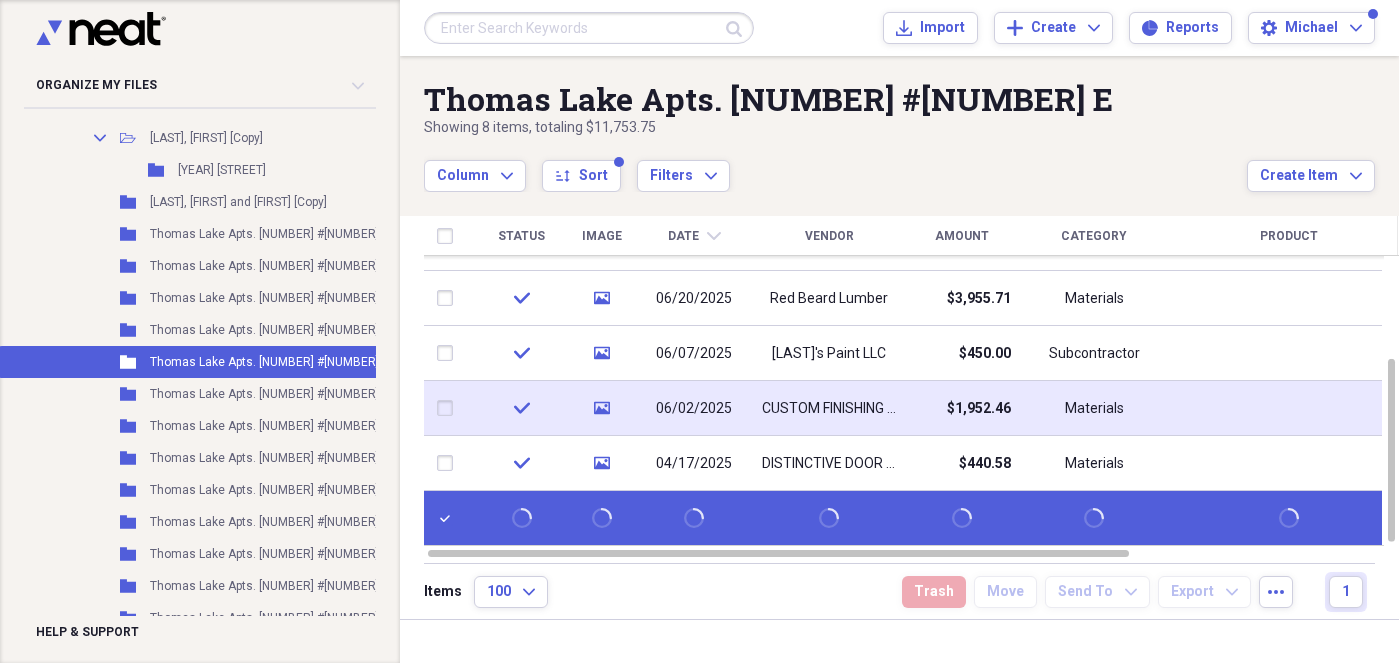 click at bounding box center [449, 408] 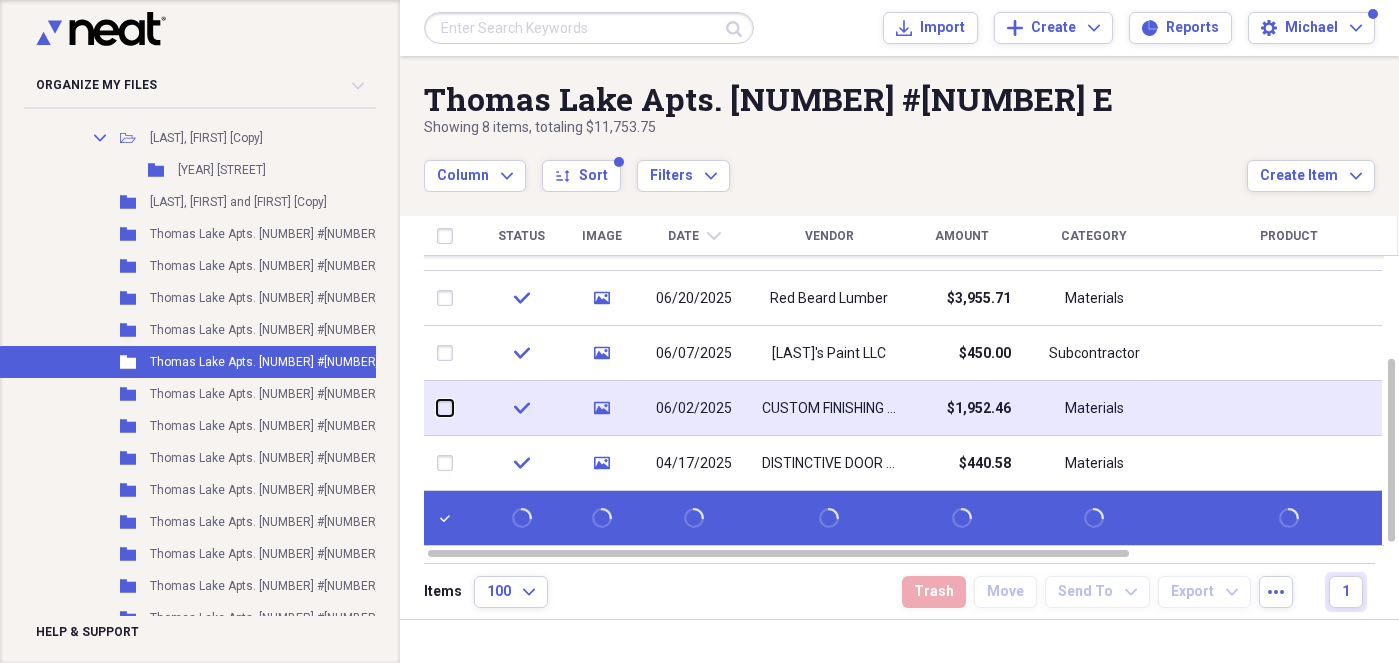 click at bounding box center [437, 408] 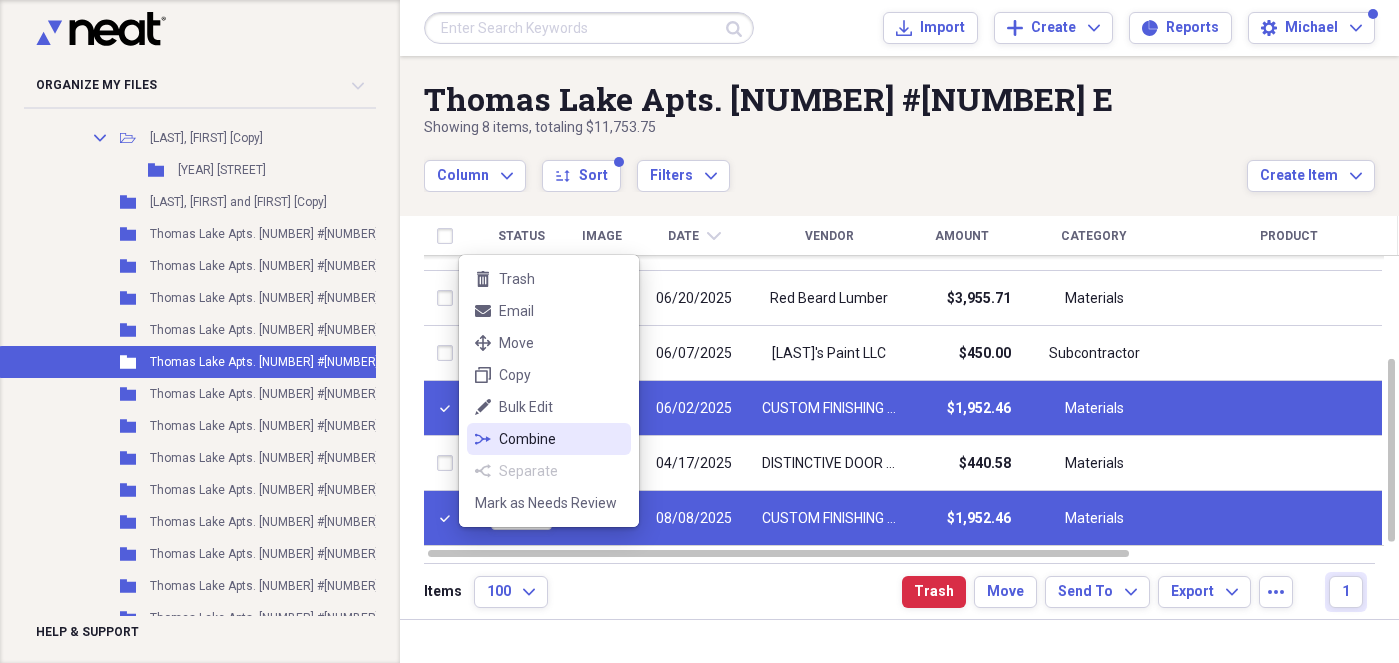 click on "combine Combine" at bounding box center [549, 439] 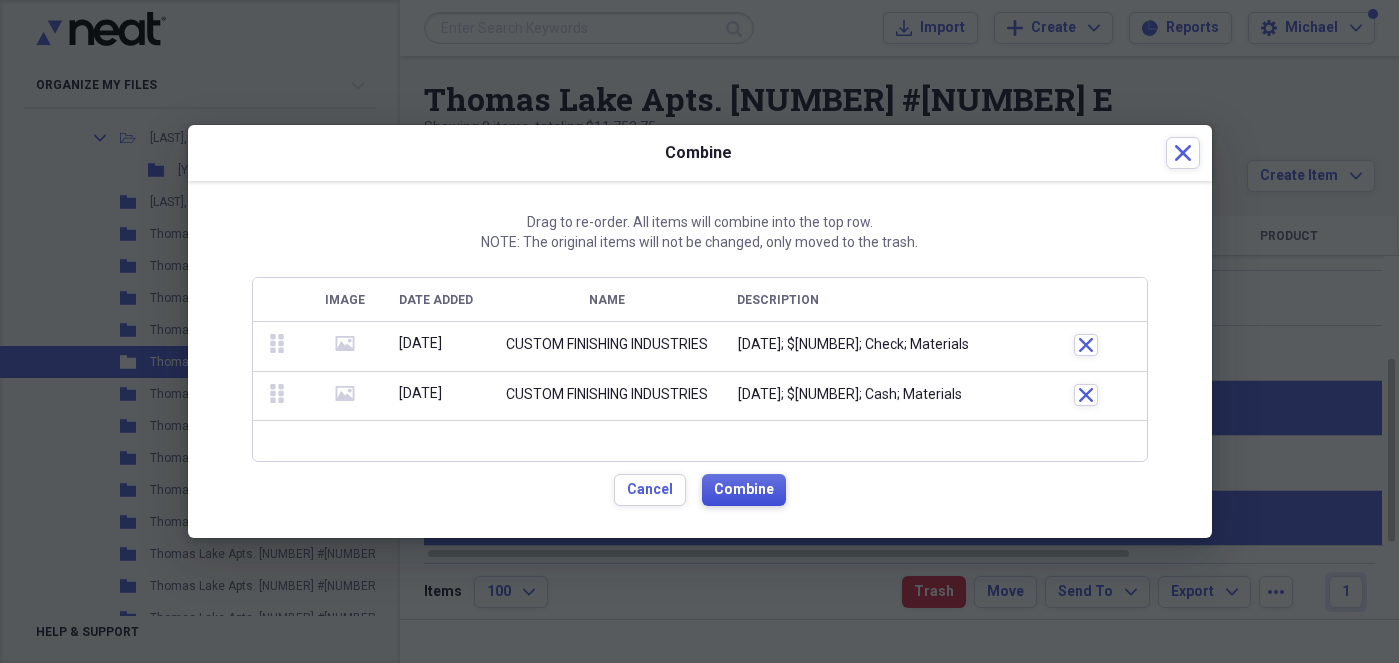 click on "Combine" at bounding box center (744, 490) 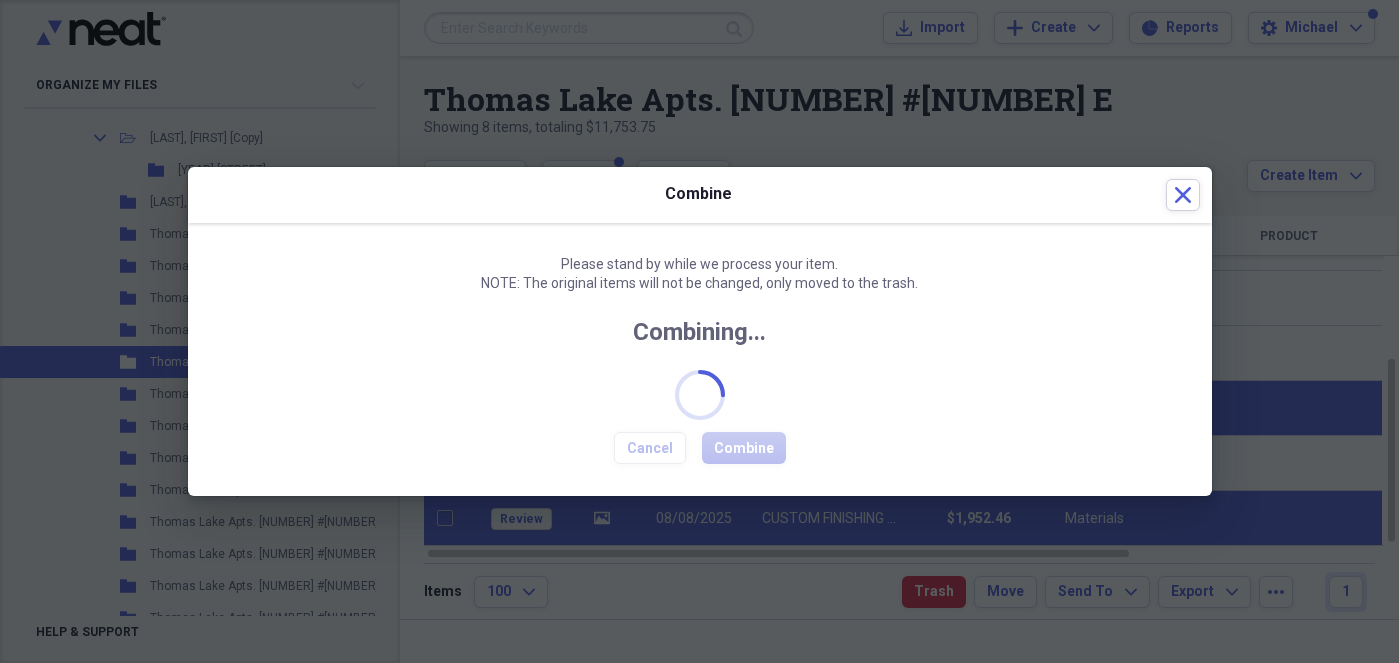 checkbox on "false" 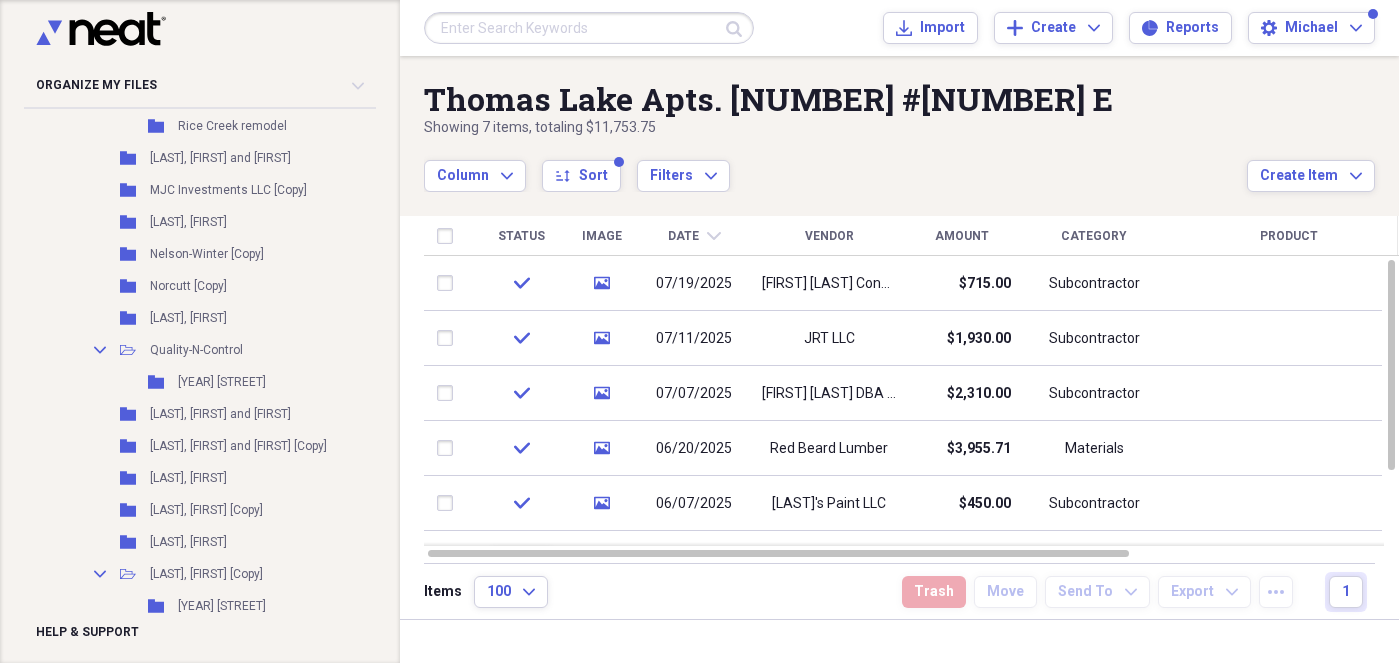scroll, scrollTop: 1183, scrollLeft: 0, axis: vertical 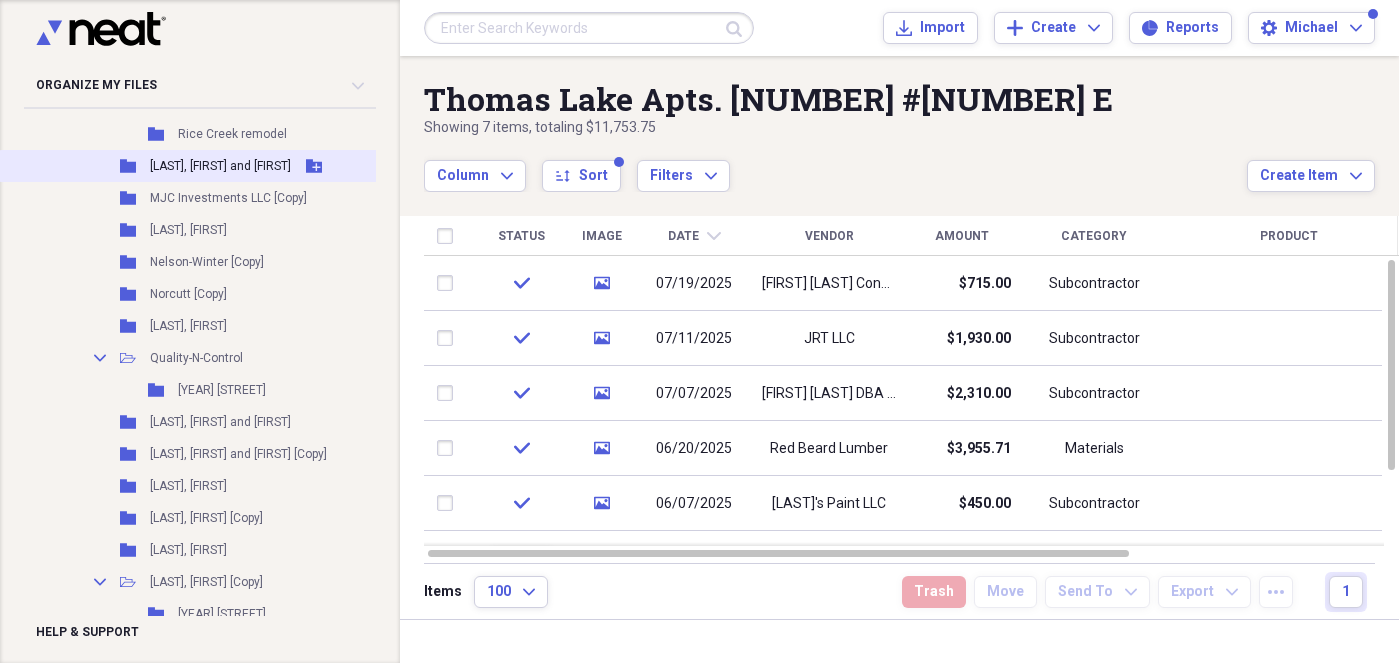 click on "[LAST], [FIRST] and [FIRST]" at bounding box center [220, 166] 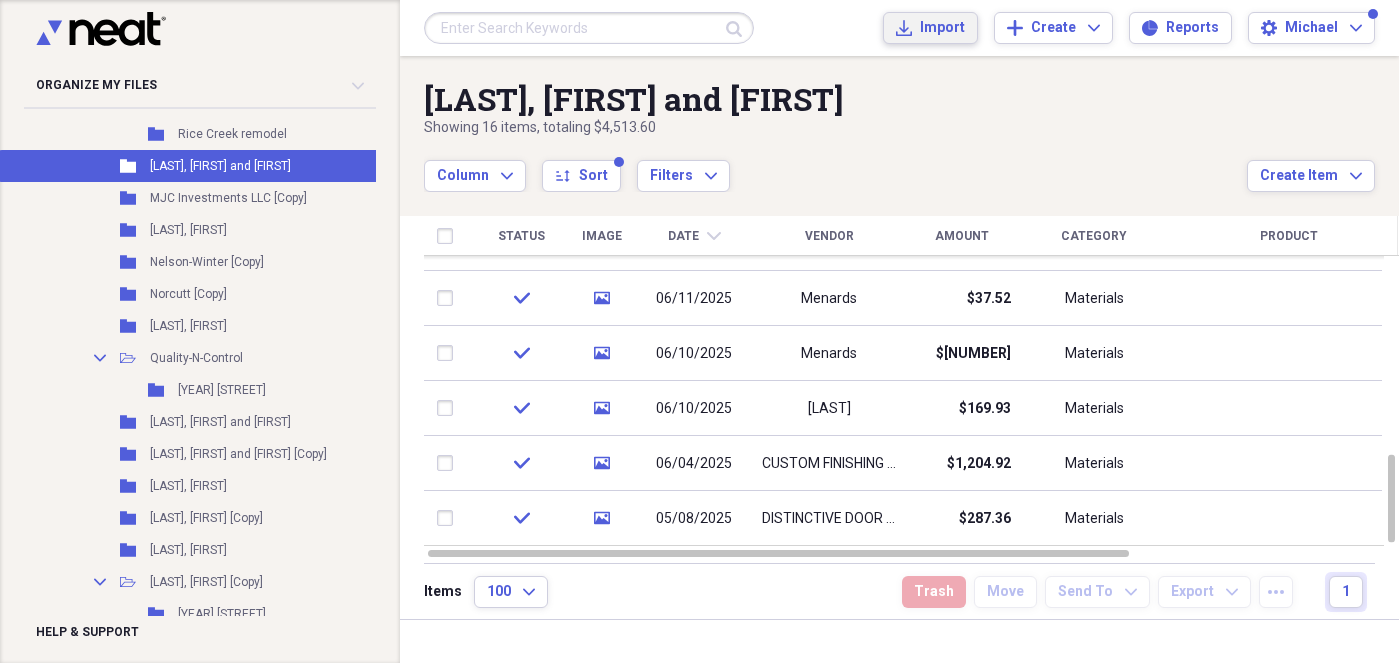 click on "Import" at bounding box center (942, 28) 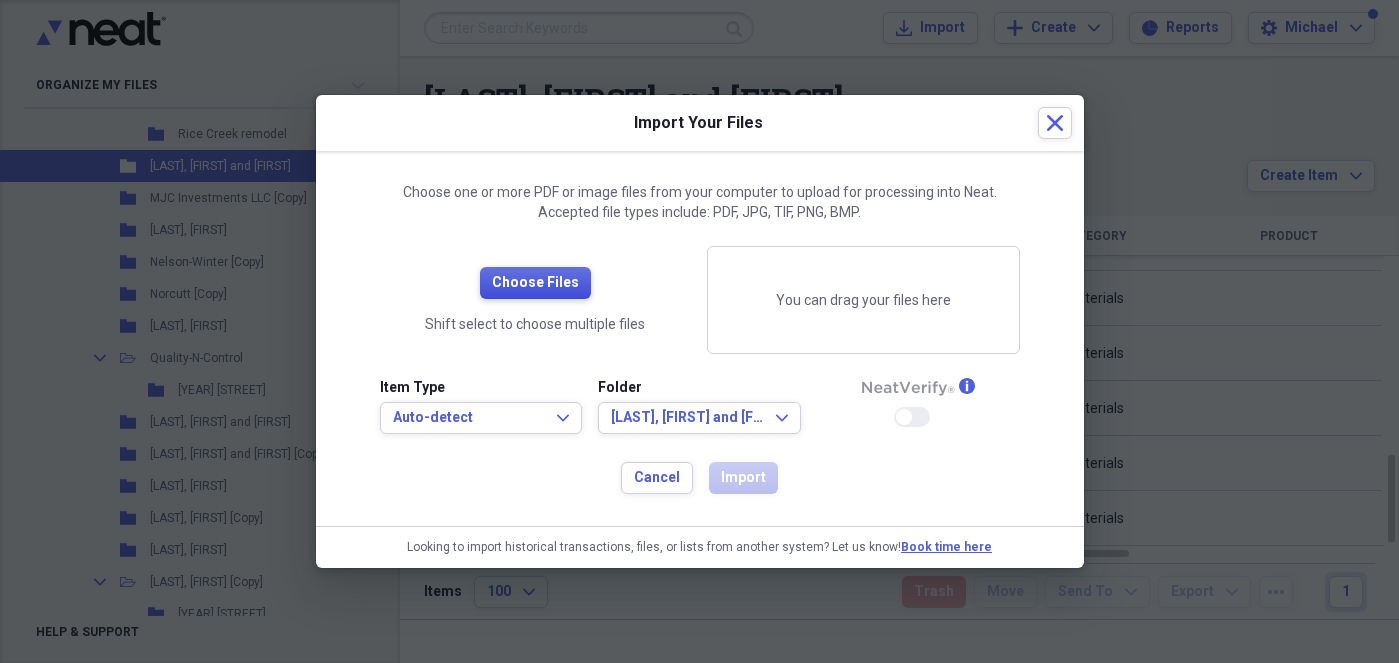 click on "Choose Files" at bounding box center (535, 283) 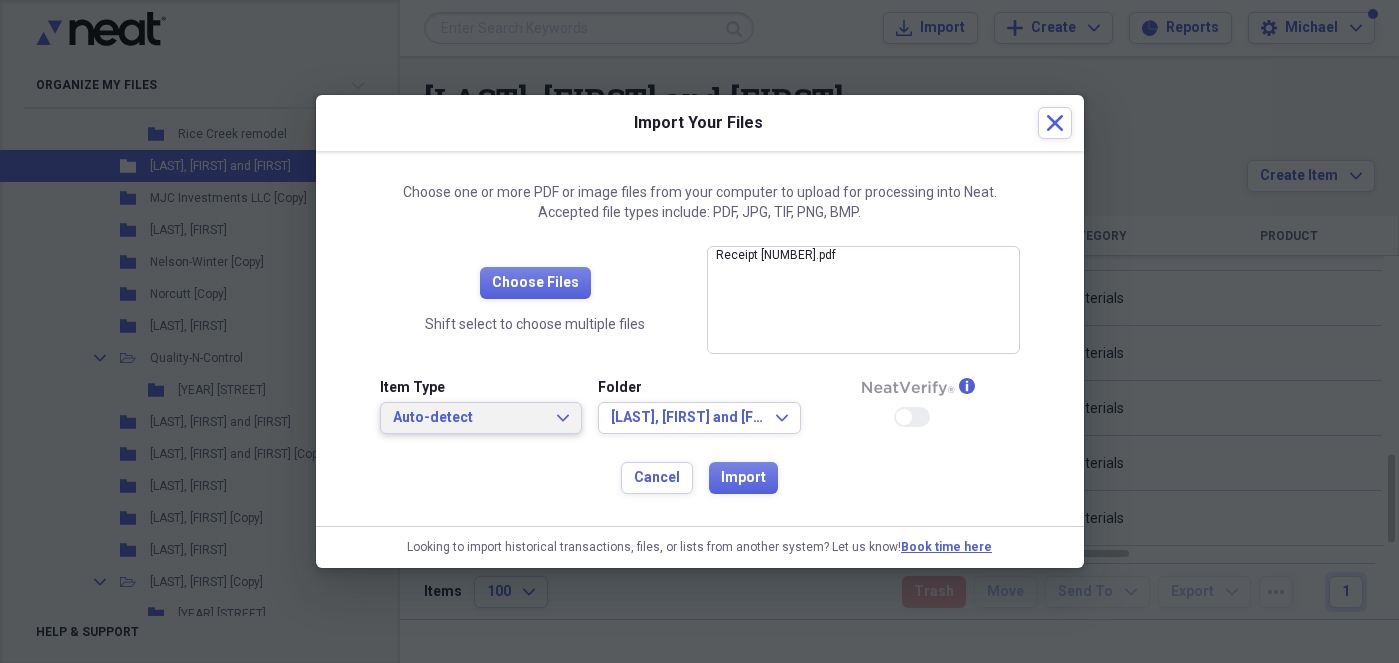 click on "Auto-detect" at bounding box center [469, 418] 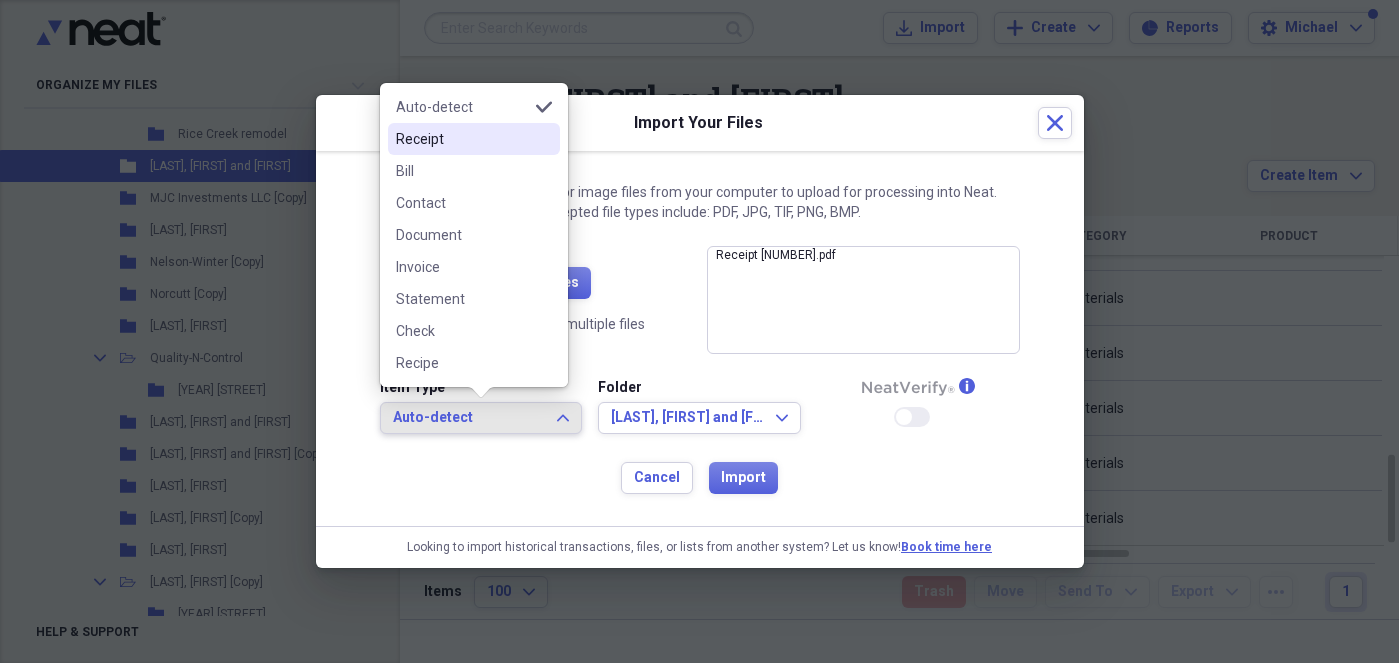 click on "Receipt" at bounding box center [462, 139] 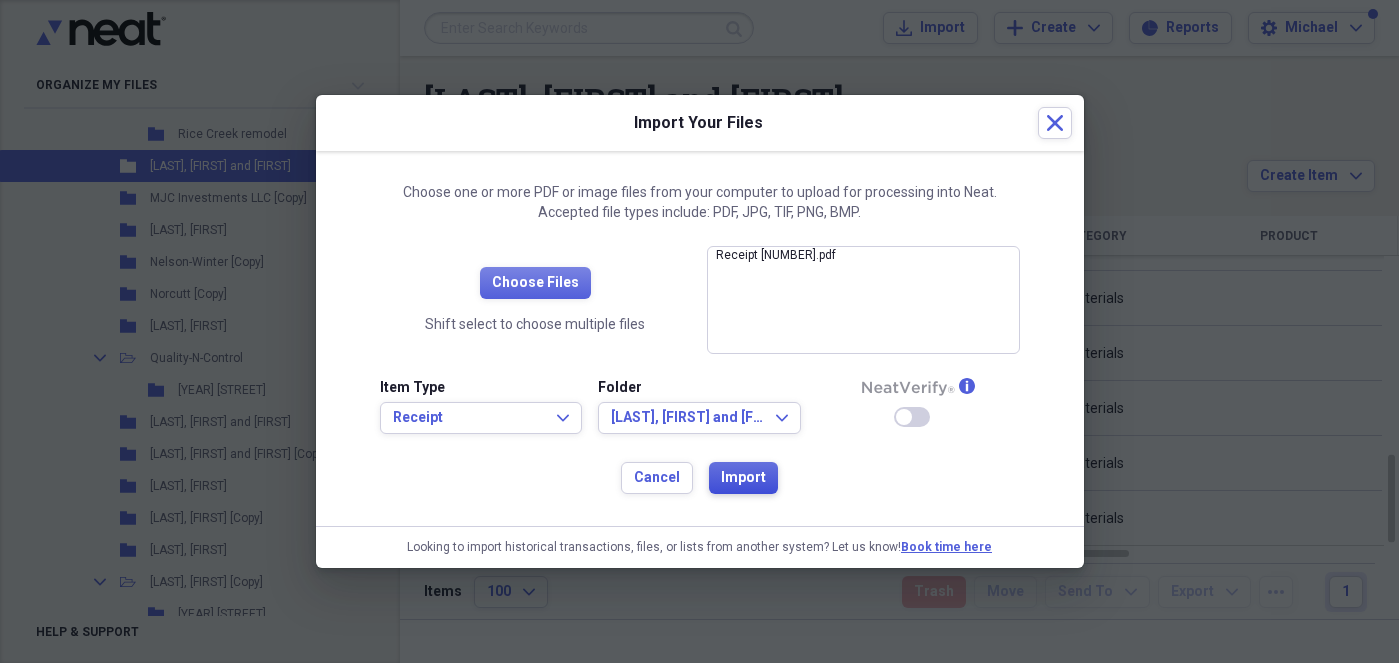 click on "Import" at bounding box center [743, 478] 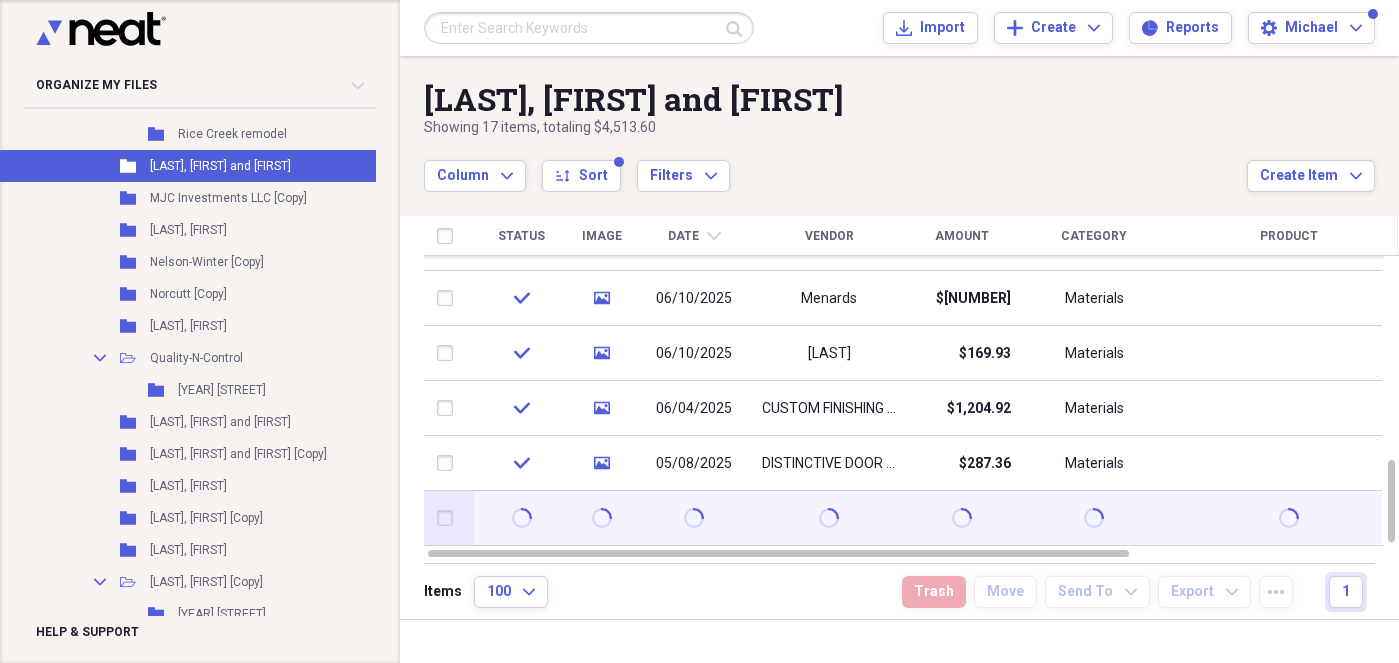 click at bounding box center [449, 518] 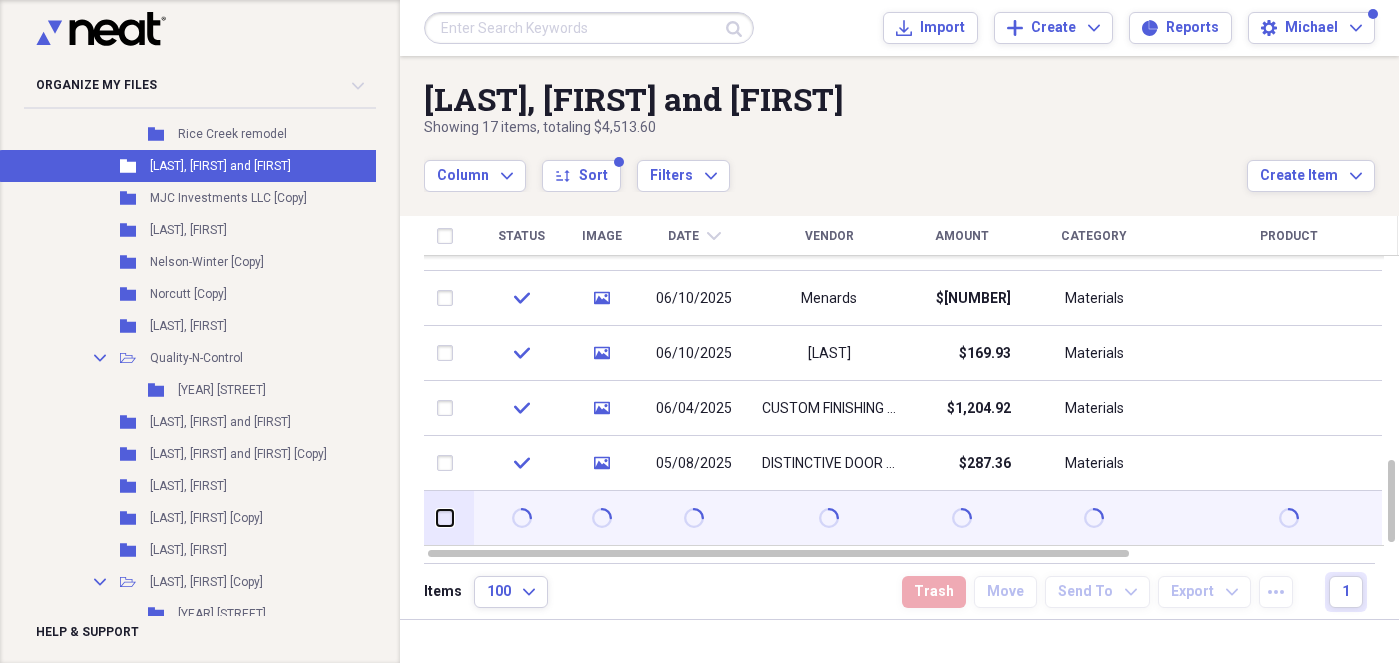 click at bounding box center [437, 518] 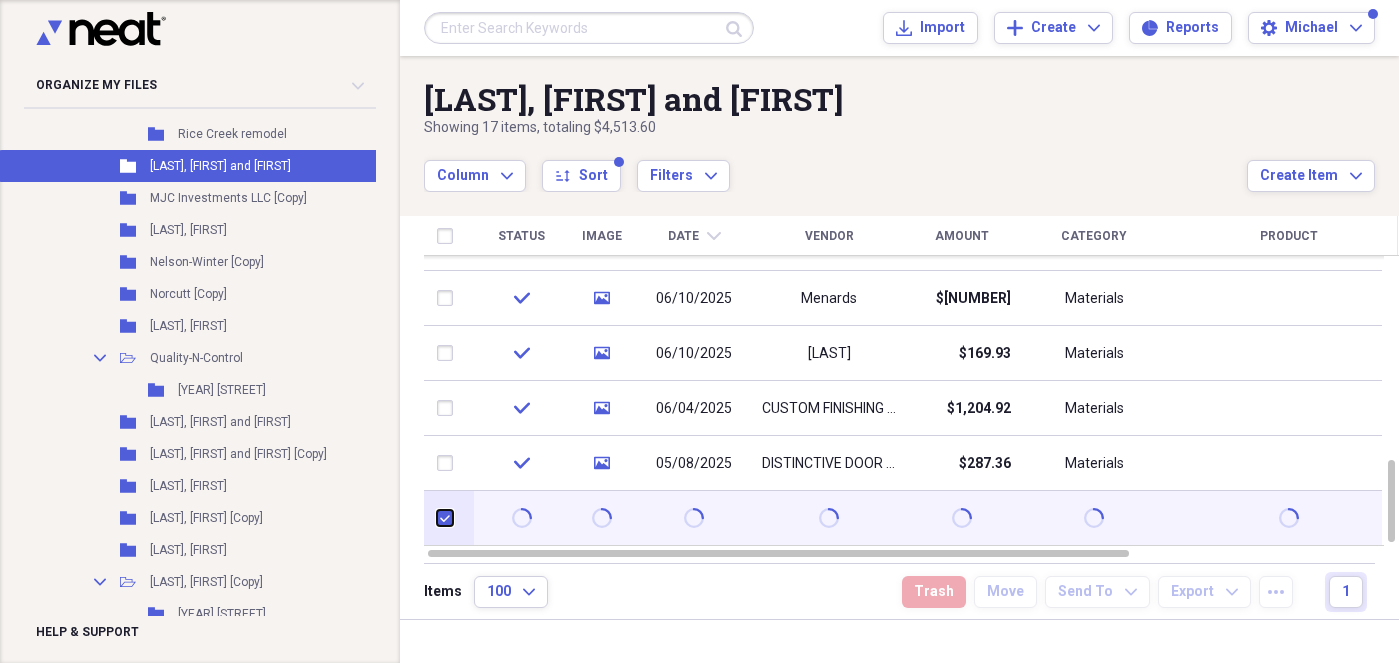 checkbox on "true" 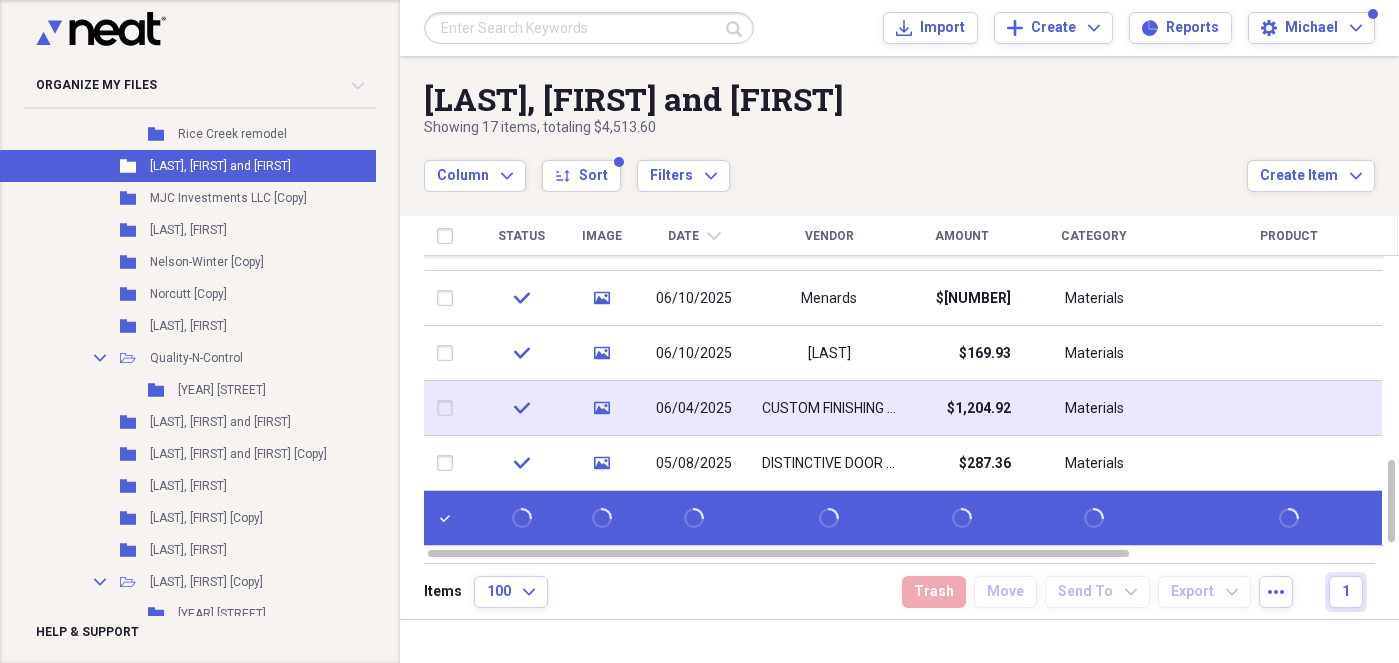 click at bounding box center (449, 408) 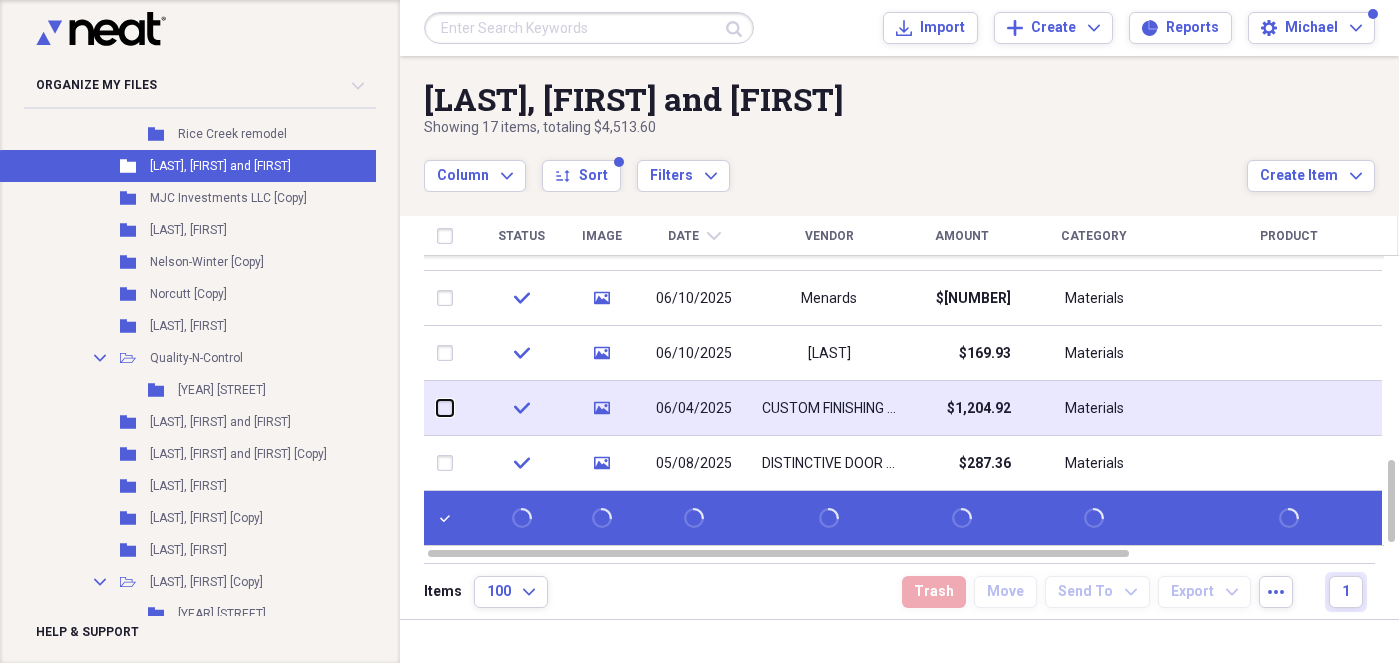 click at bounding box center [437, 408] 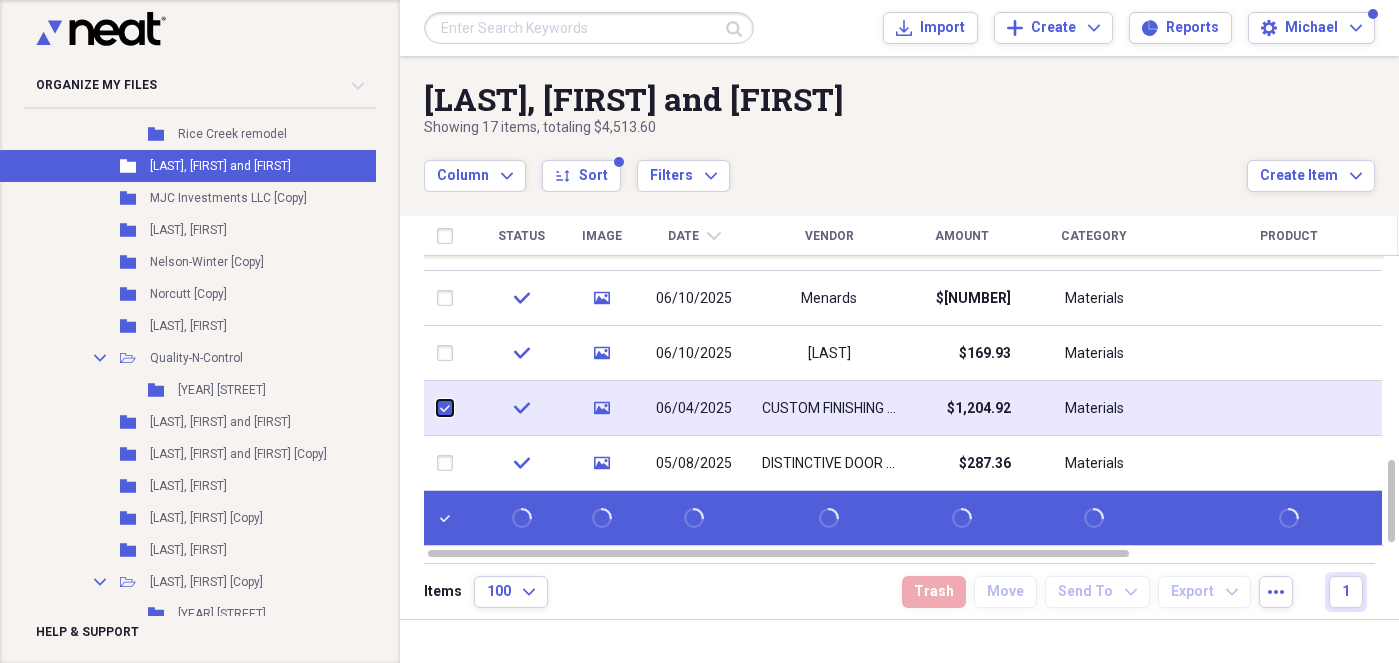 checkbox on "true" 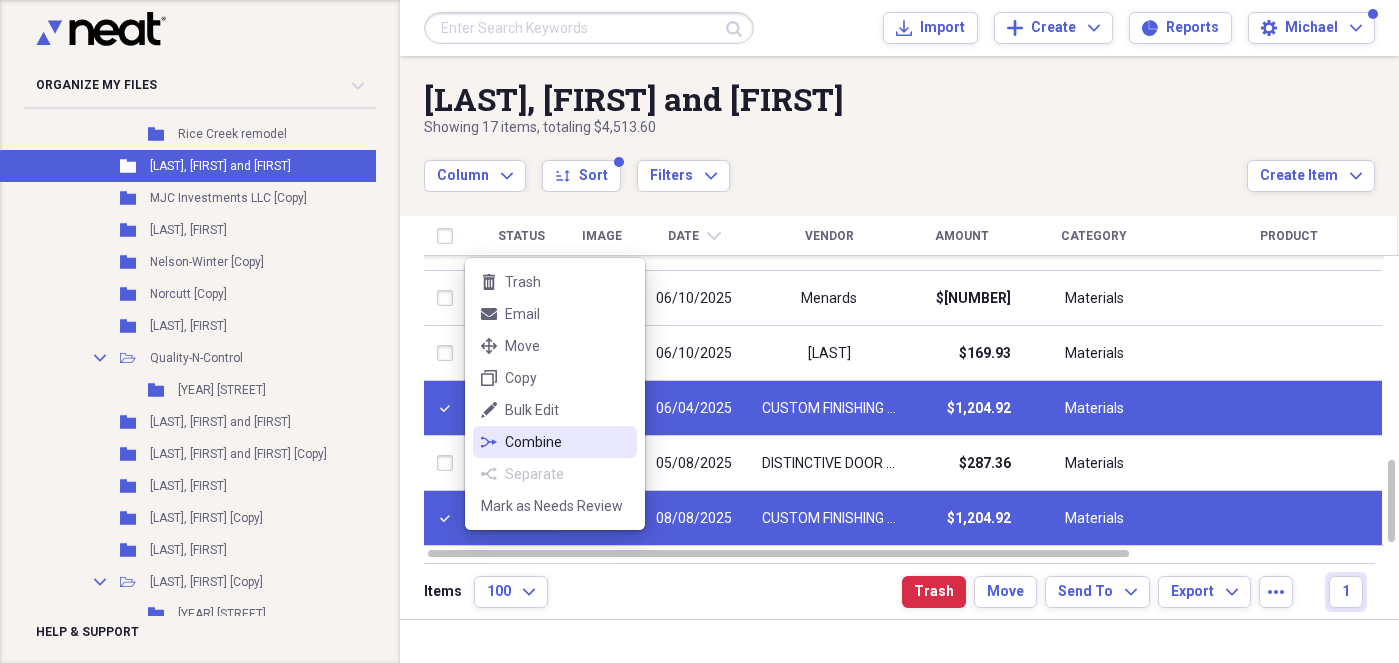 click on "combine" 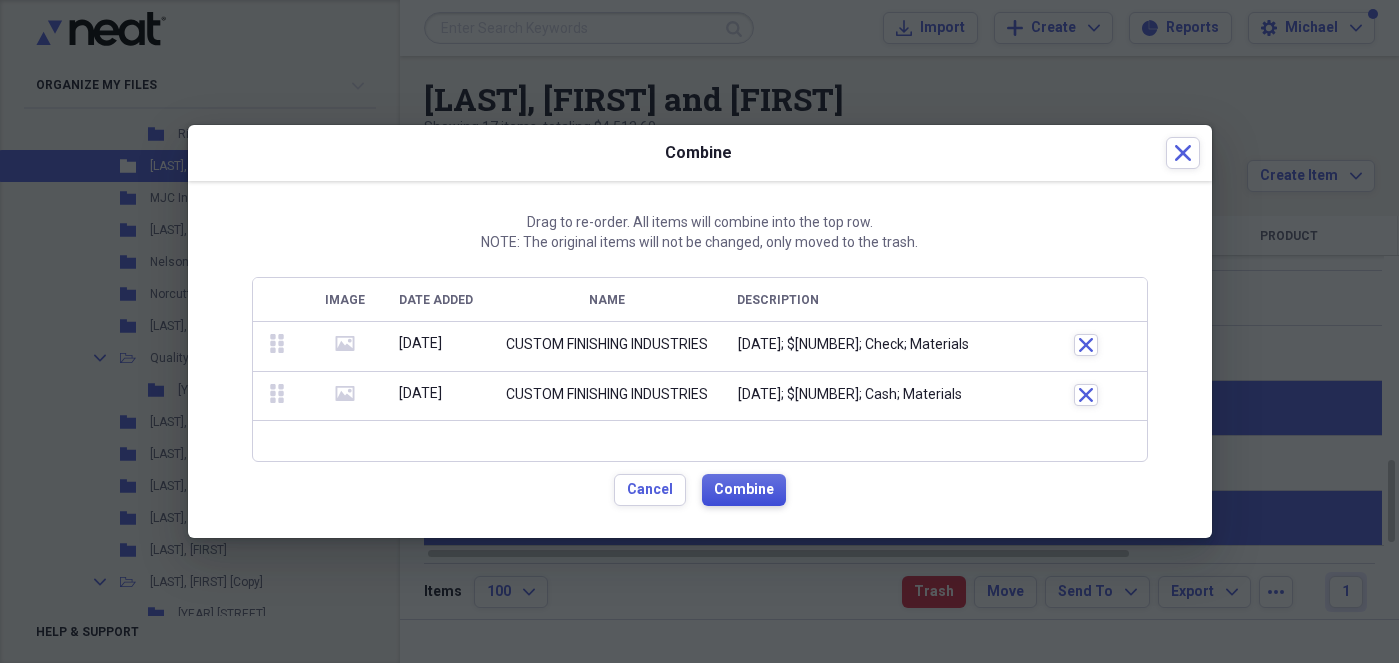 click on "Combine" at bounding box center [744, 490] 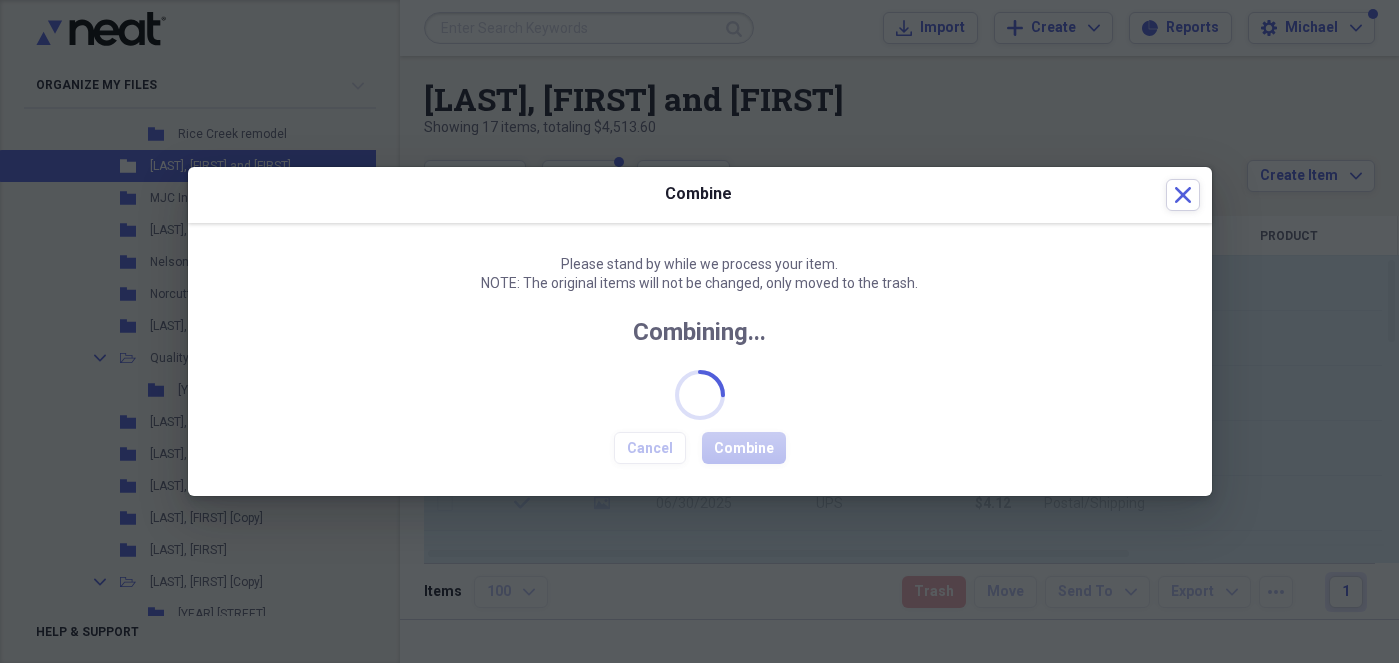 checkbox on "false" 